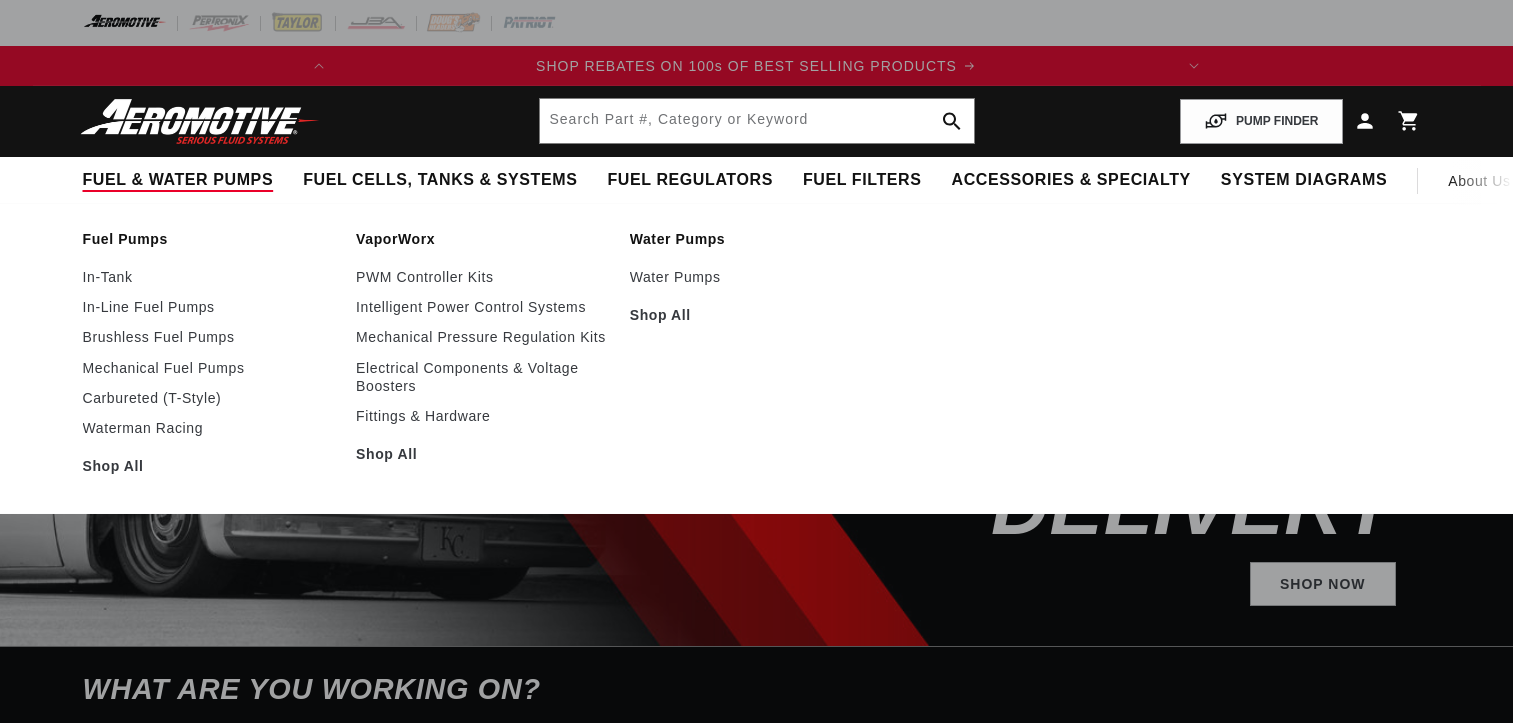 scroll, scrollTop: 0, scrollLeft: 0, axis: both 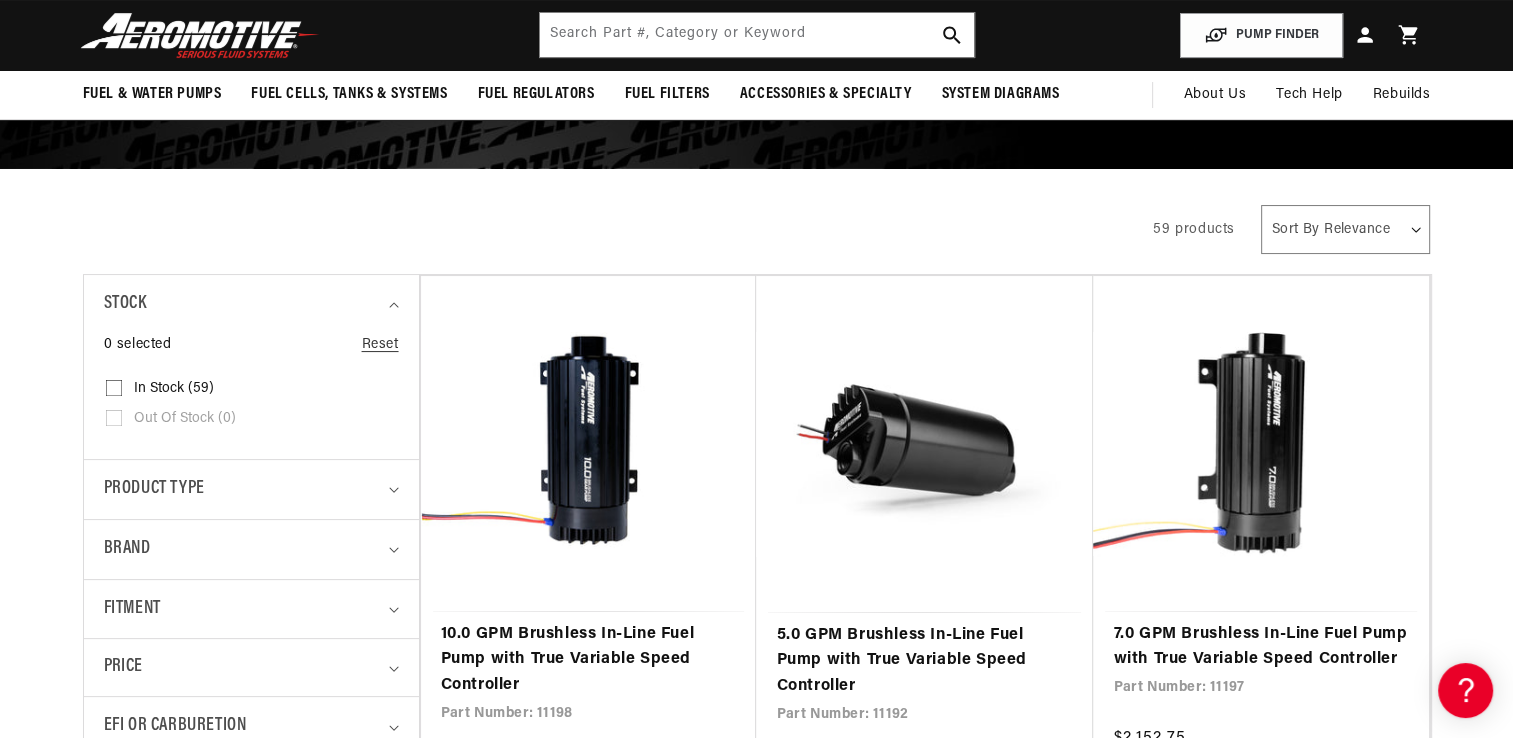 click on "Sort By
Relevance
Sort By
Price, Low to High
Sort By
Price, High to Low" at bounding box center (1345, 229) 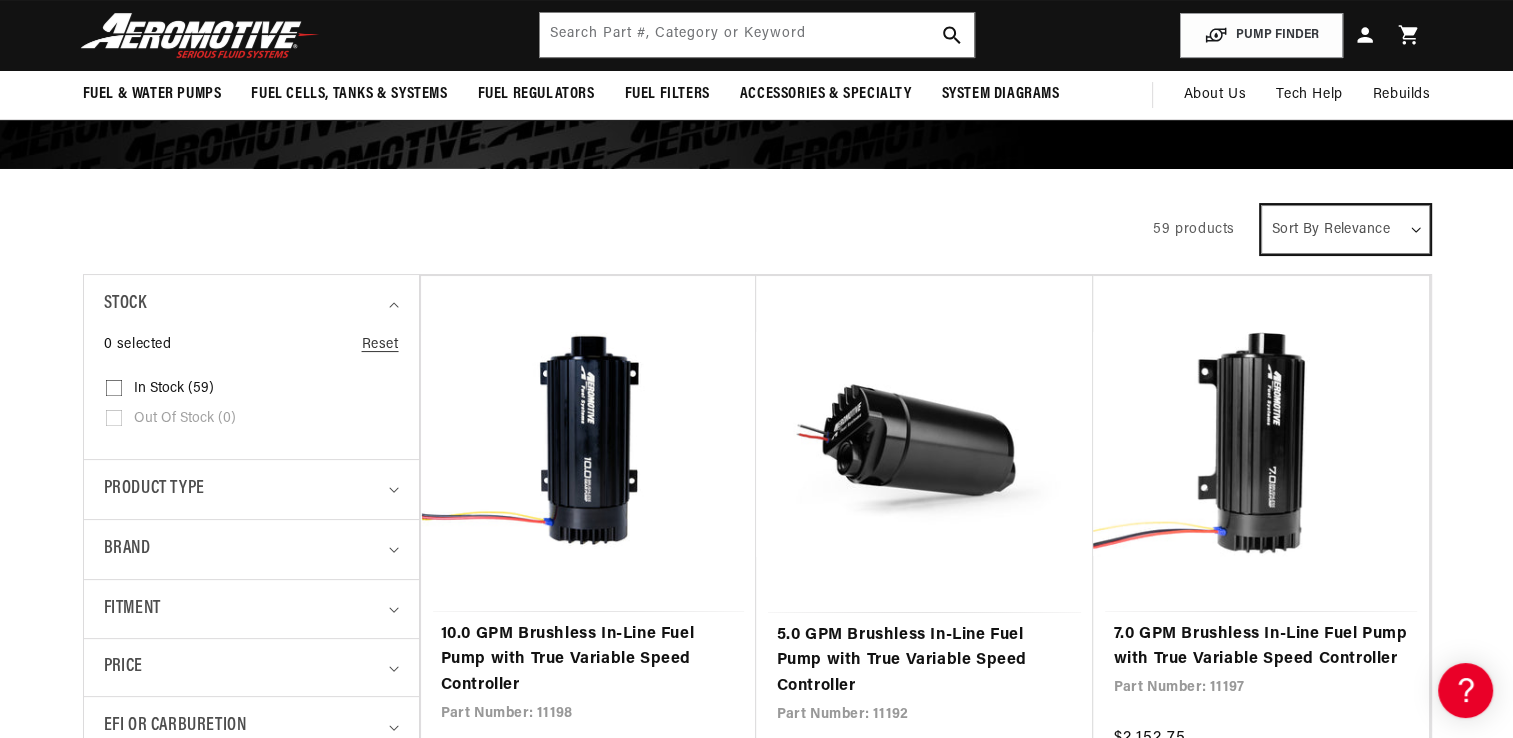 select on "price-ascending" 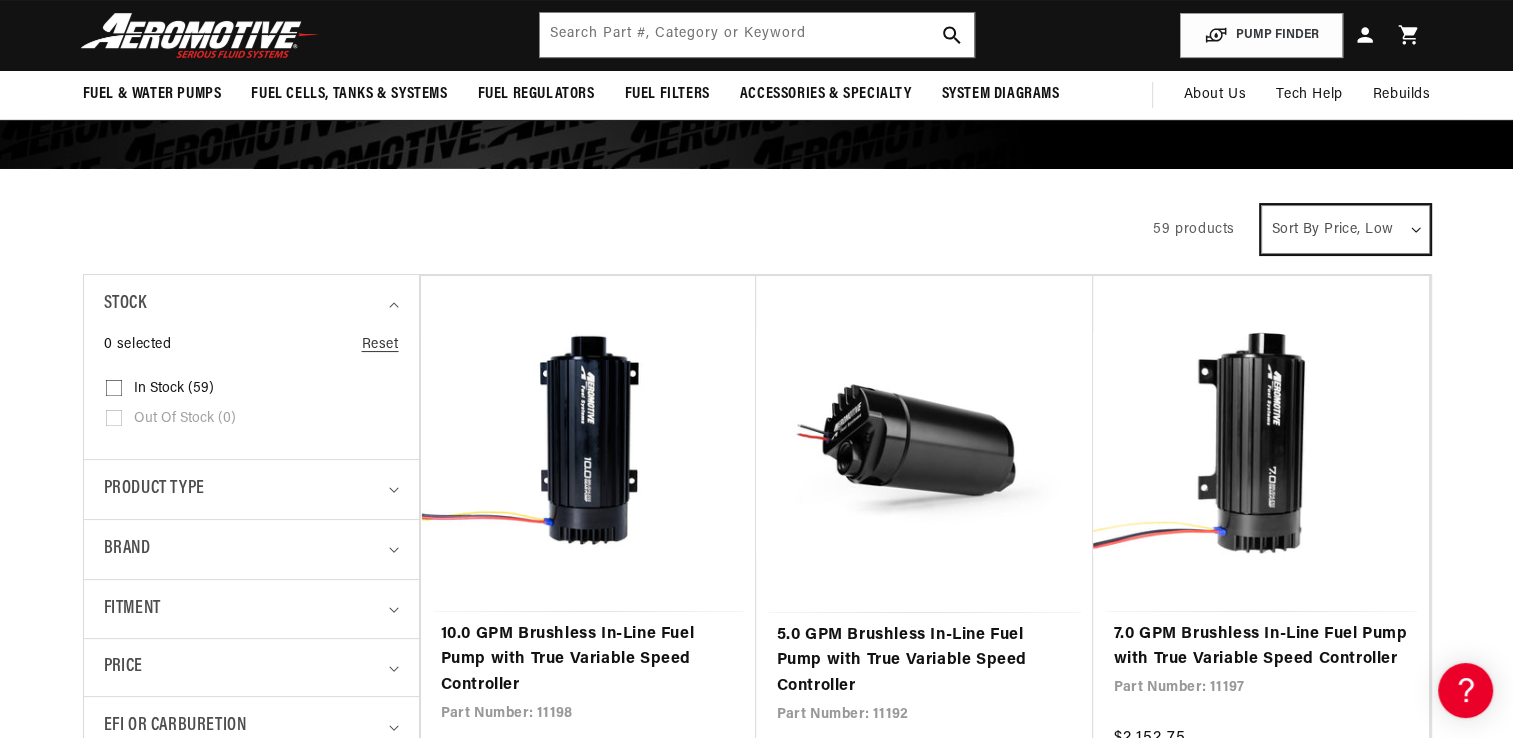 click on "Sort By
Relevance
Sort By
Price, Low to High
Sort By
Price, High to Low" at bounding box center (1345, 229) 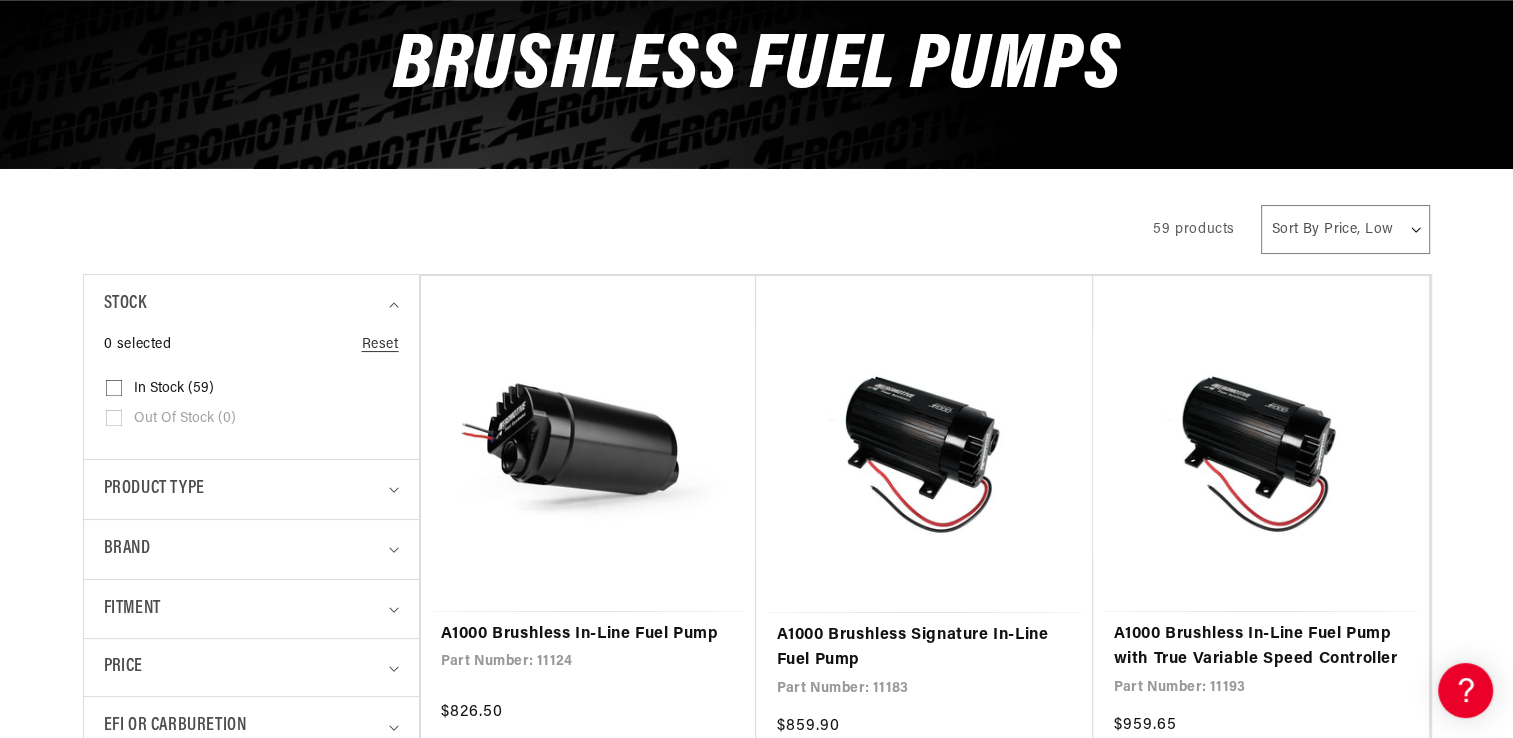 scroll, scrollTop: 0, scrollLeft: 19, axis: horizontal 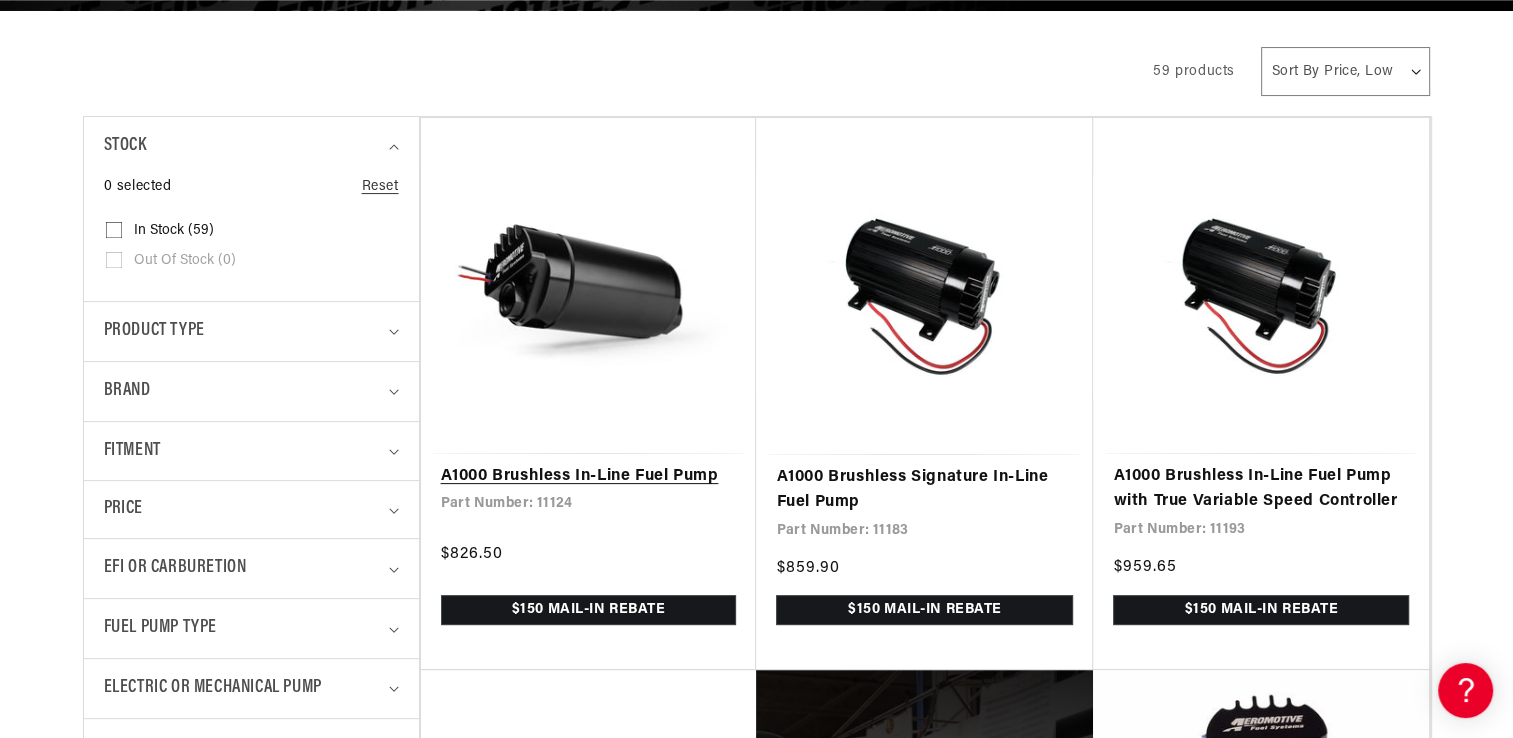 click on "A1000 Brushless In-Line Fuel Pump" at bounding box center (589, 477) 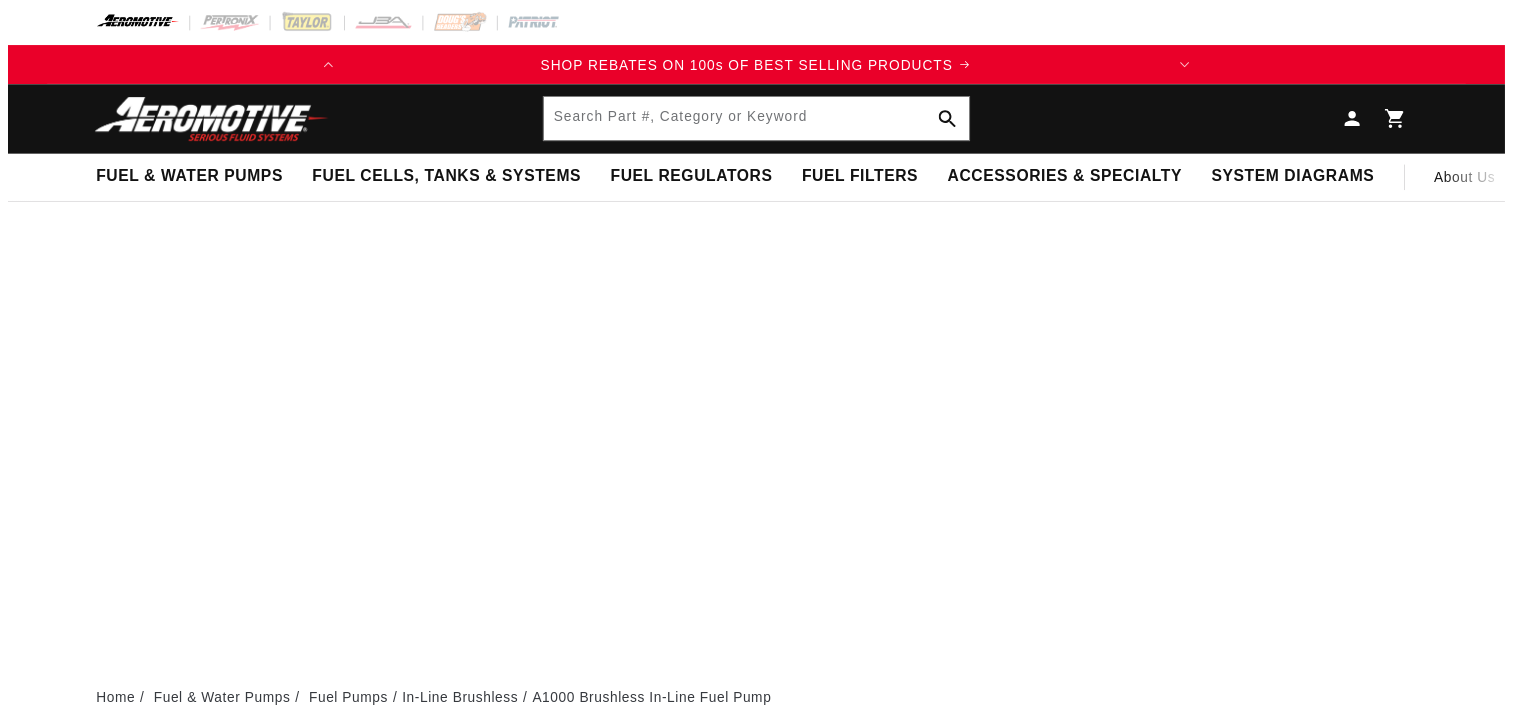 scroll, scrollTop: 0, scrollLeft: 0, axis: both 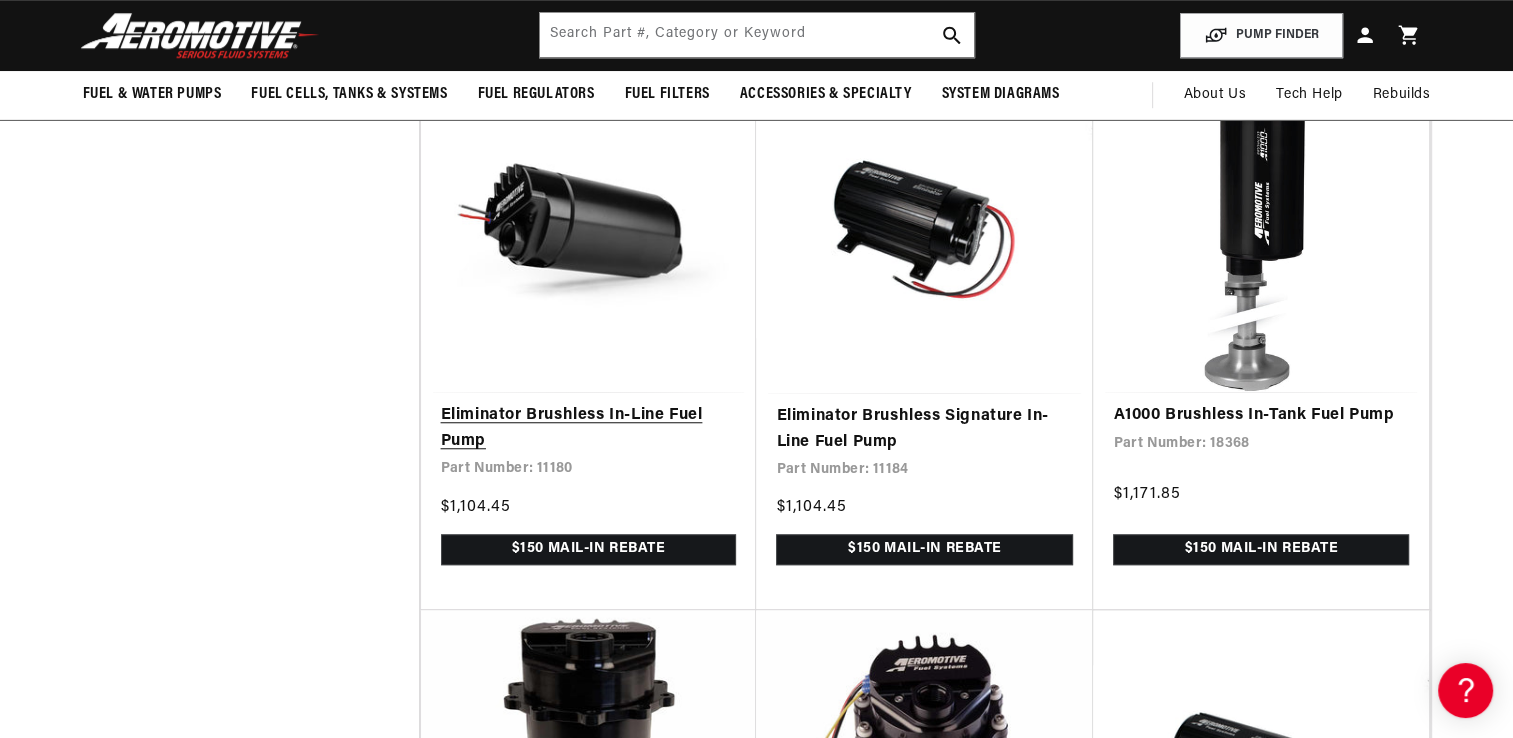 click on "Eliminator Brushless In-Line Fuel Pump" at bounding box center (589, 428) 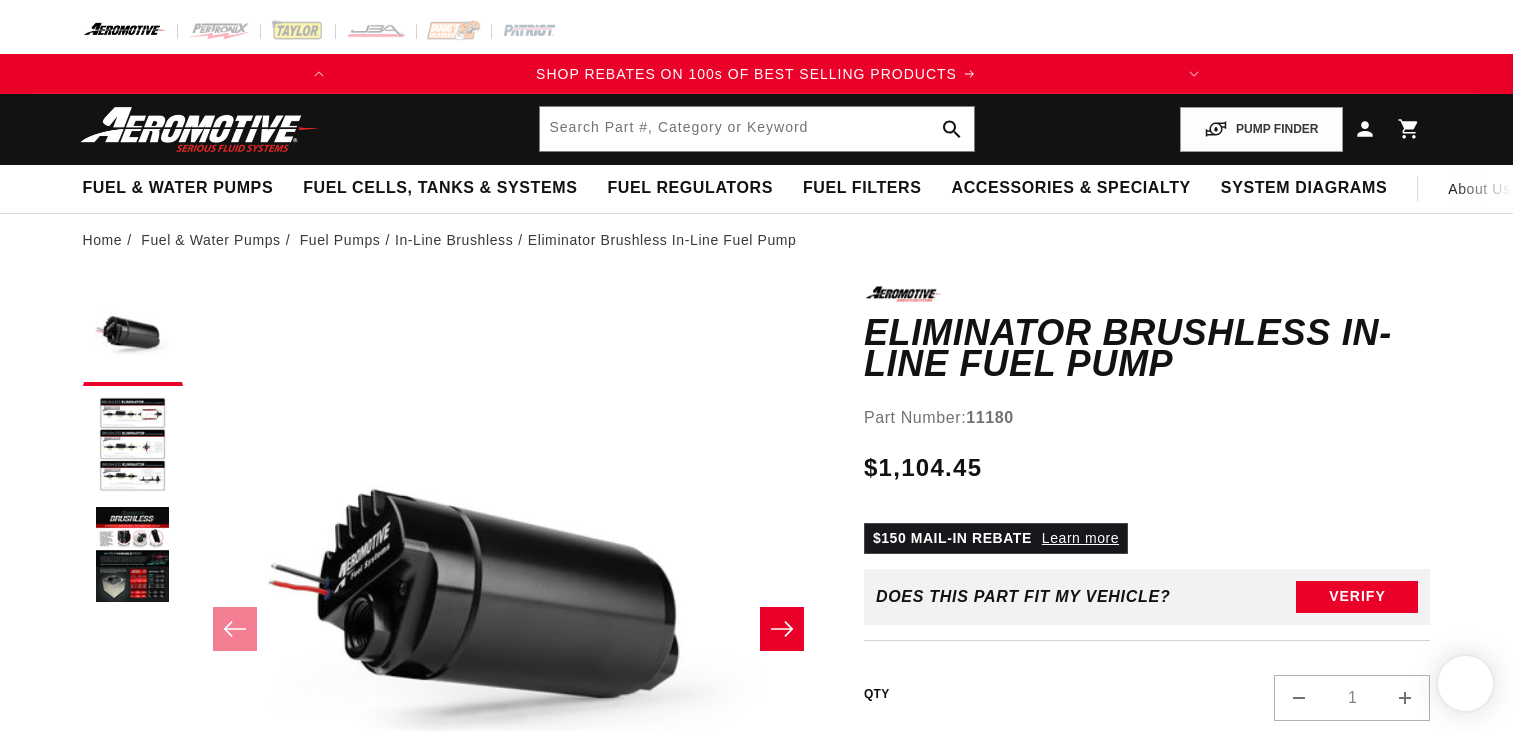 scroll, scrollTop: 0, scrollLeft: 0, axis: both 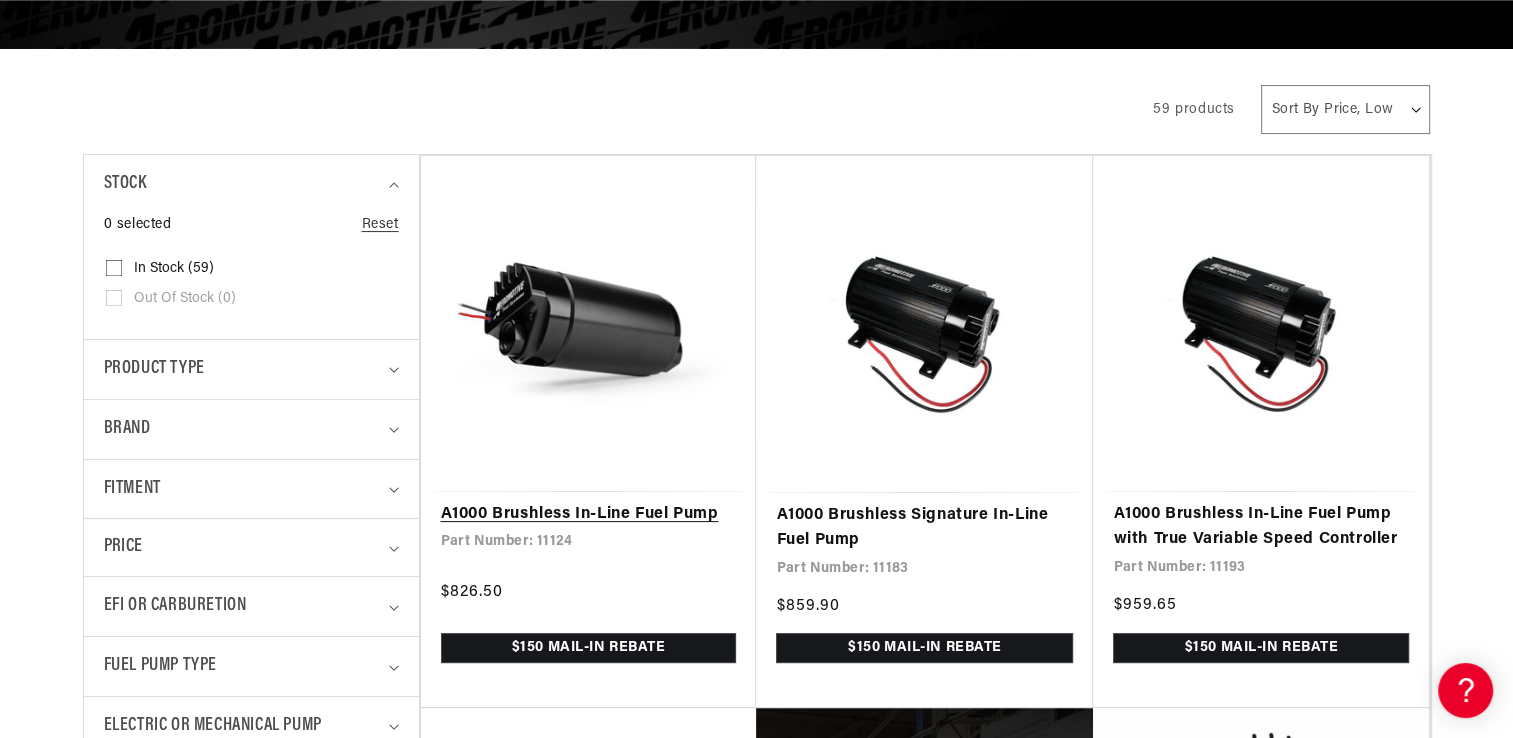 click on "A1000 Brushless In-Line Fuel Pump" at bounding box center (589, 515) 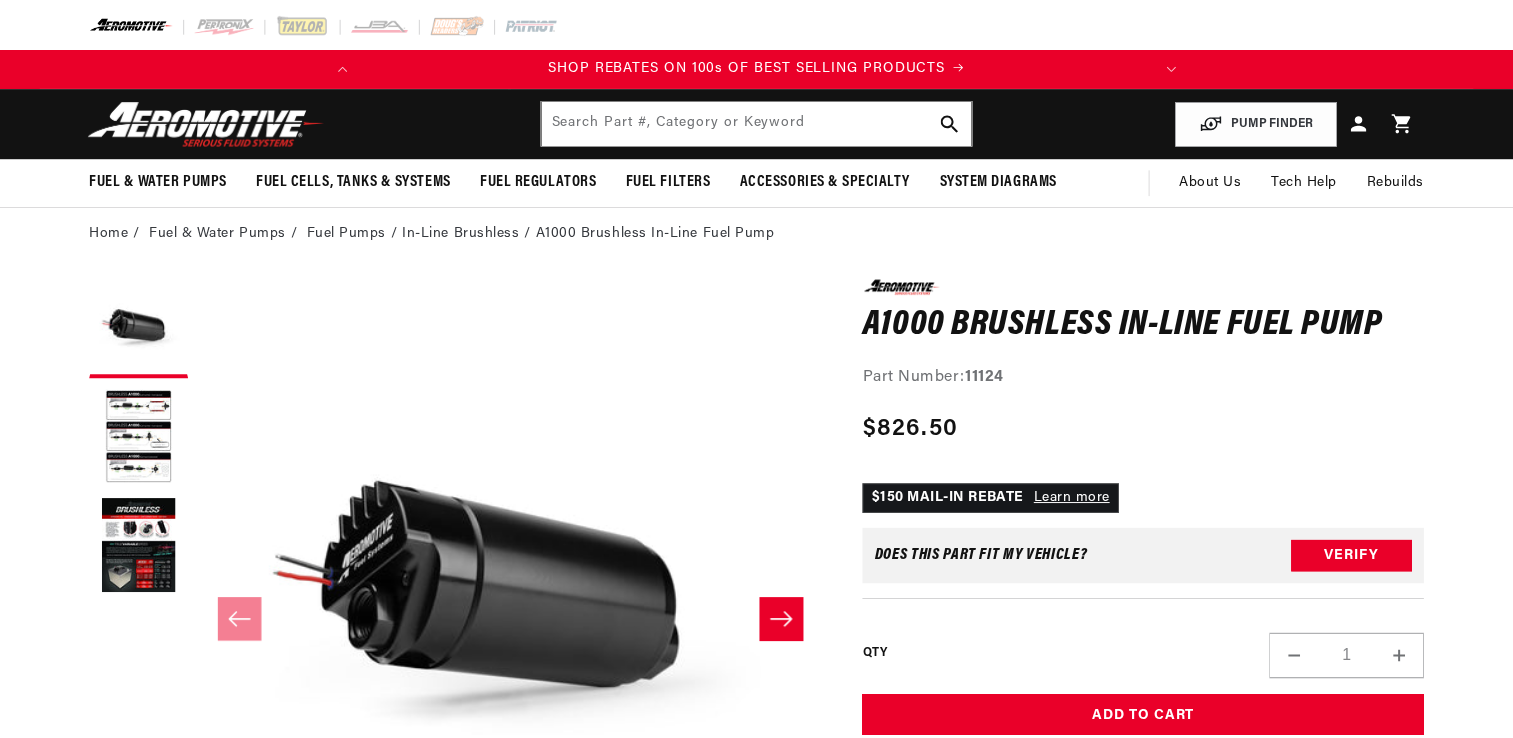 scroll, scrollTop: 0, scrollLeft: 0, axis: both 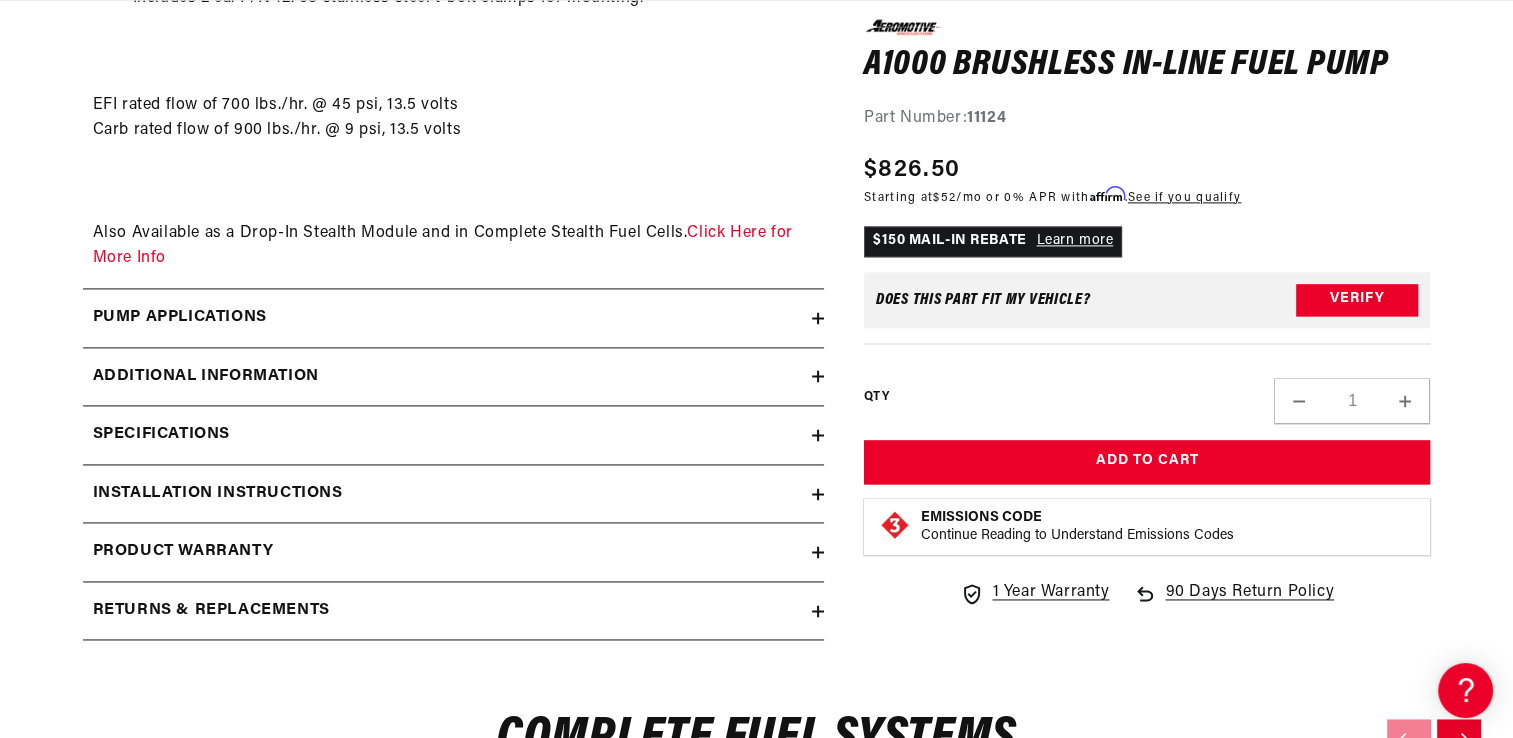 click 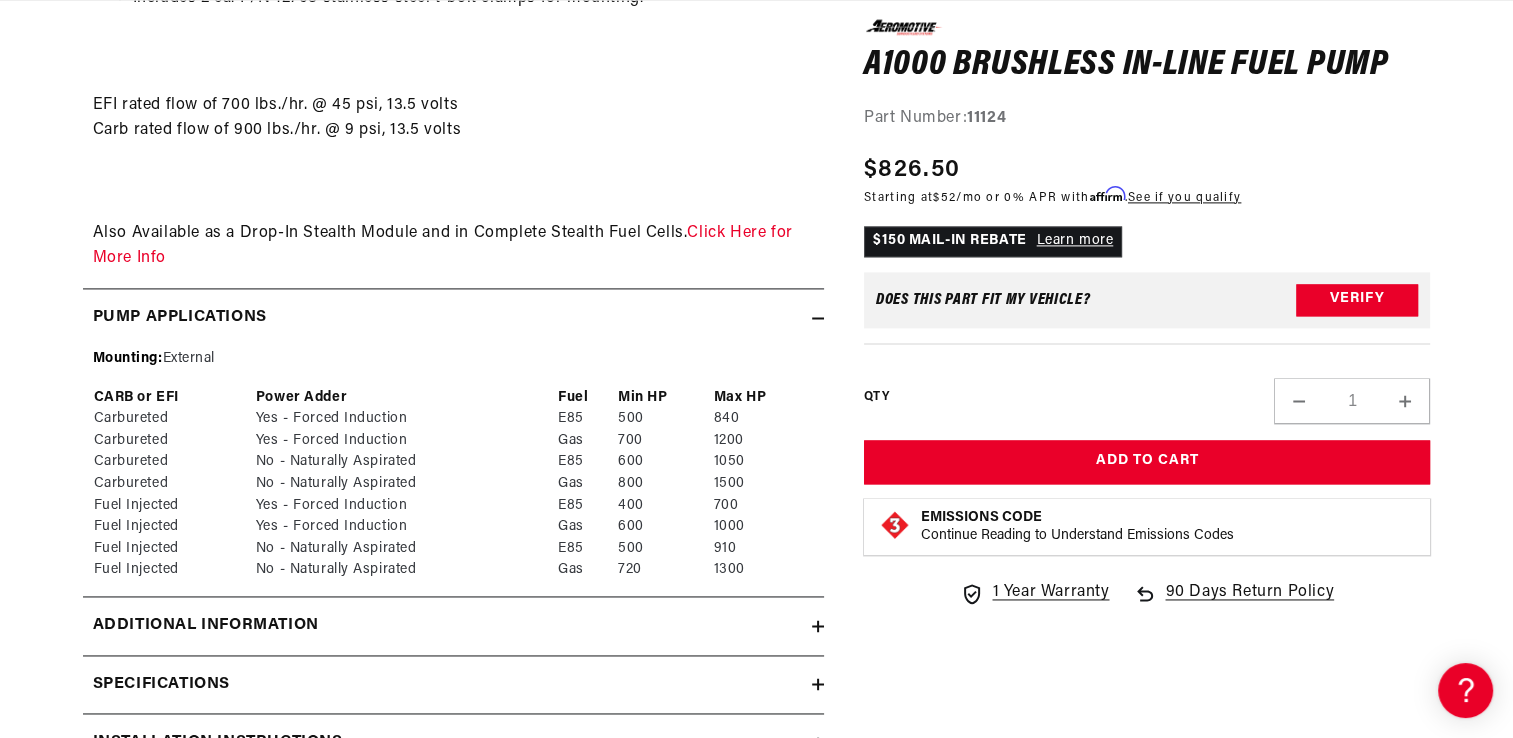 scroll, scrollTop: 0, scrollLeft: 791, axis: horizontal 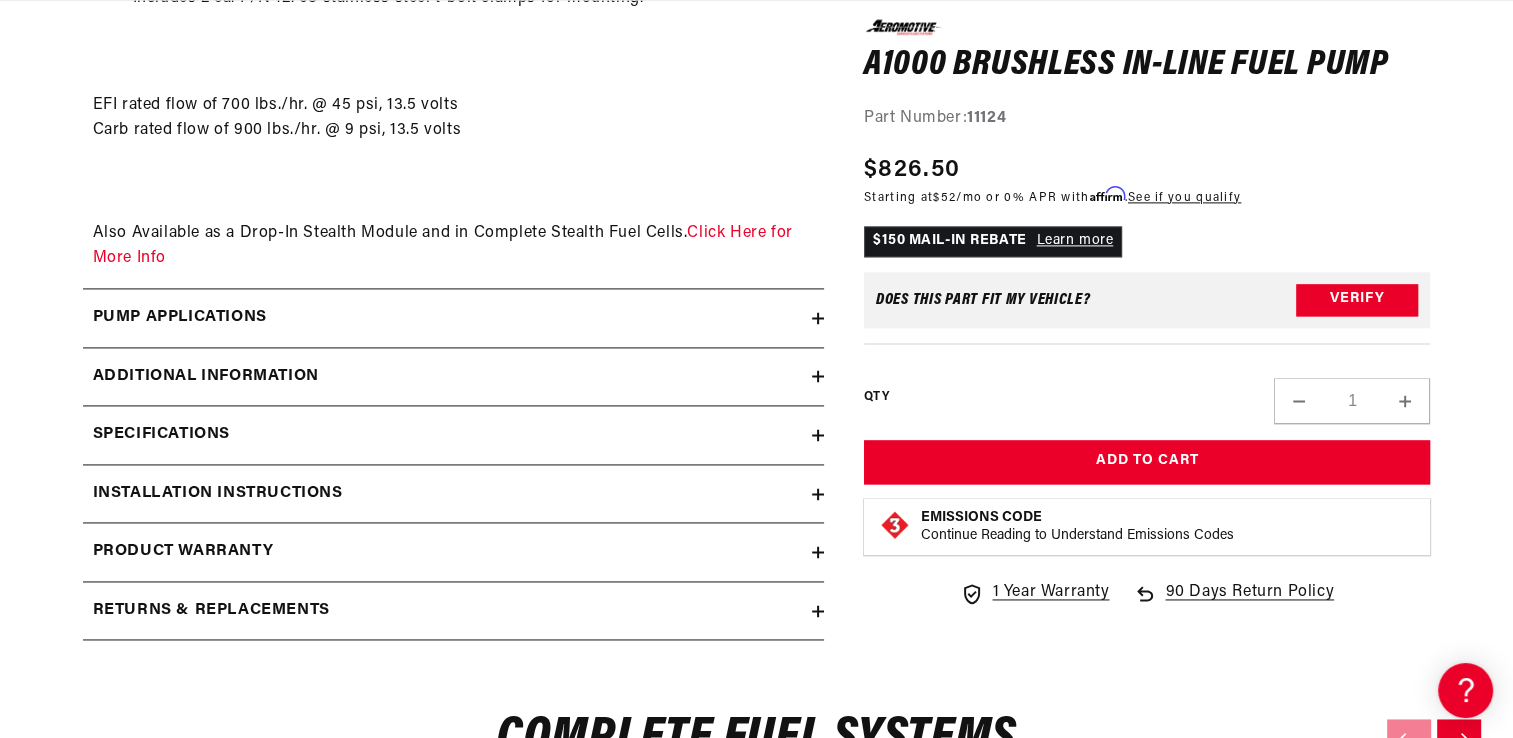 click 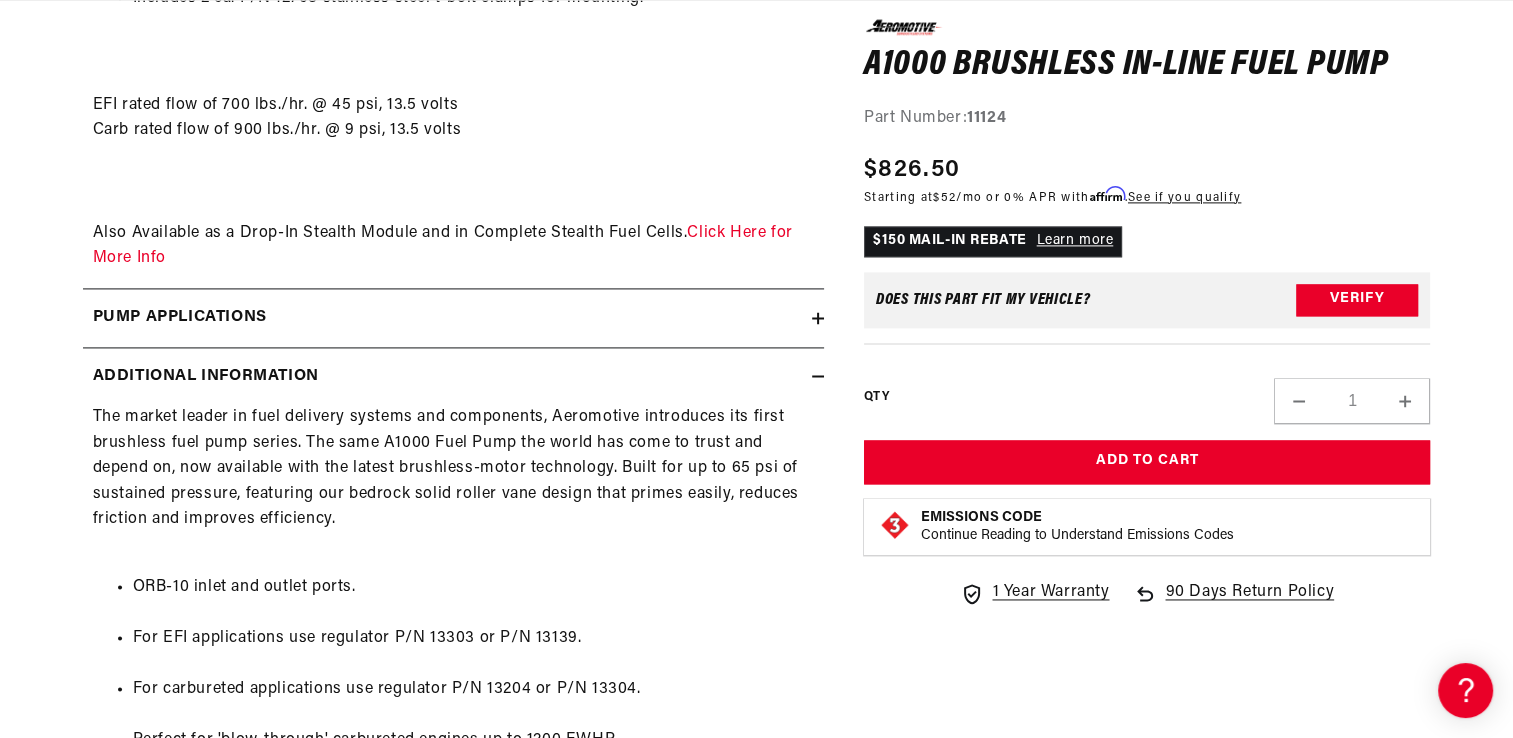 scroll, scrollTop: 0, scrollLeft: 791, axis: horizontal 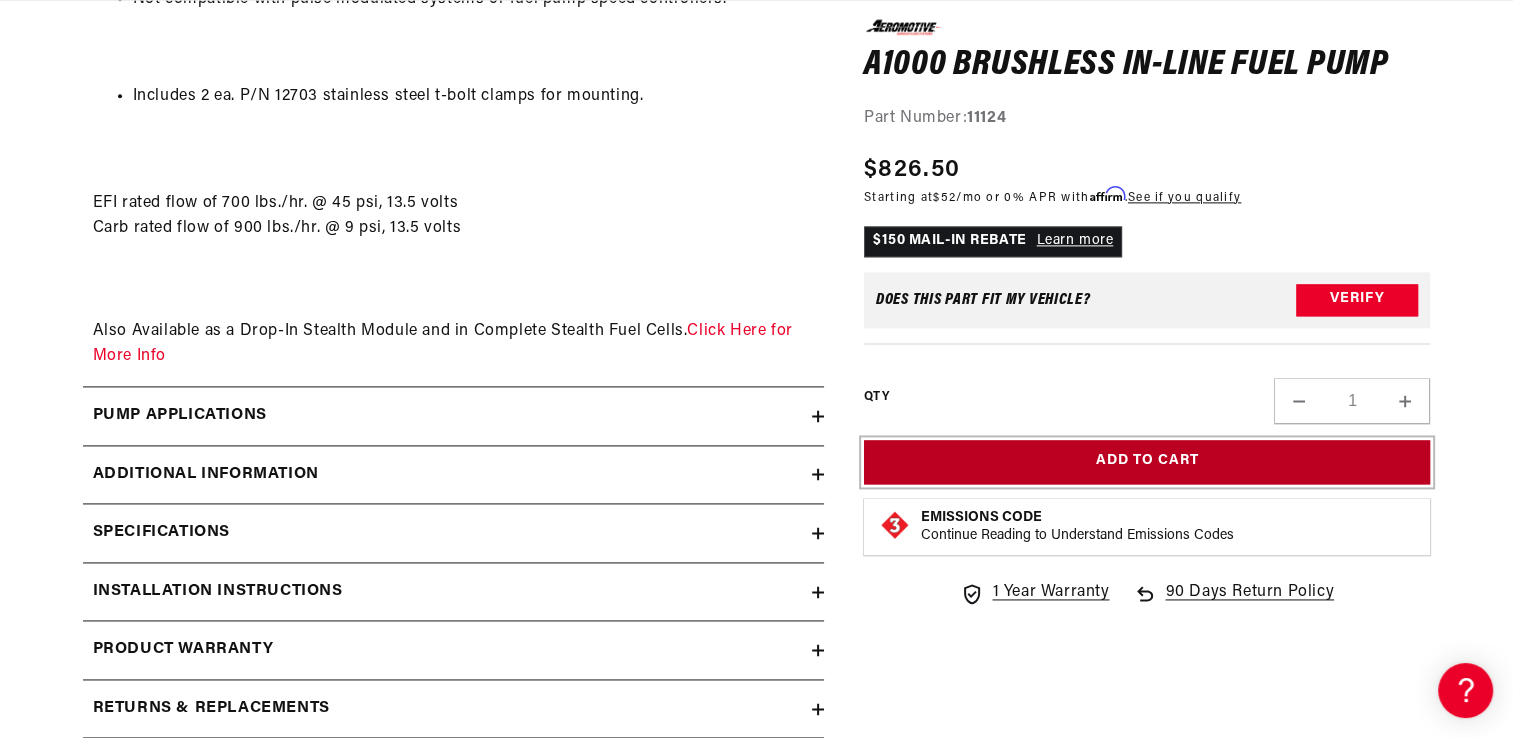 click on "Add to Cart" at bounding box center (1147, 462) 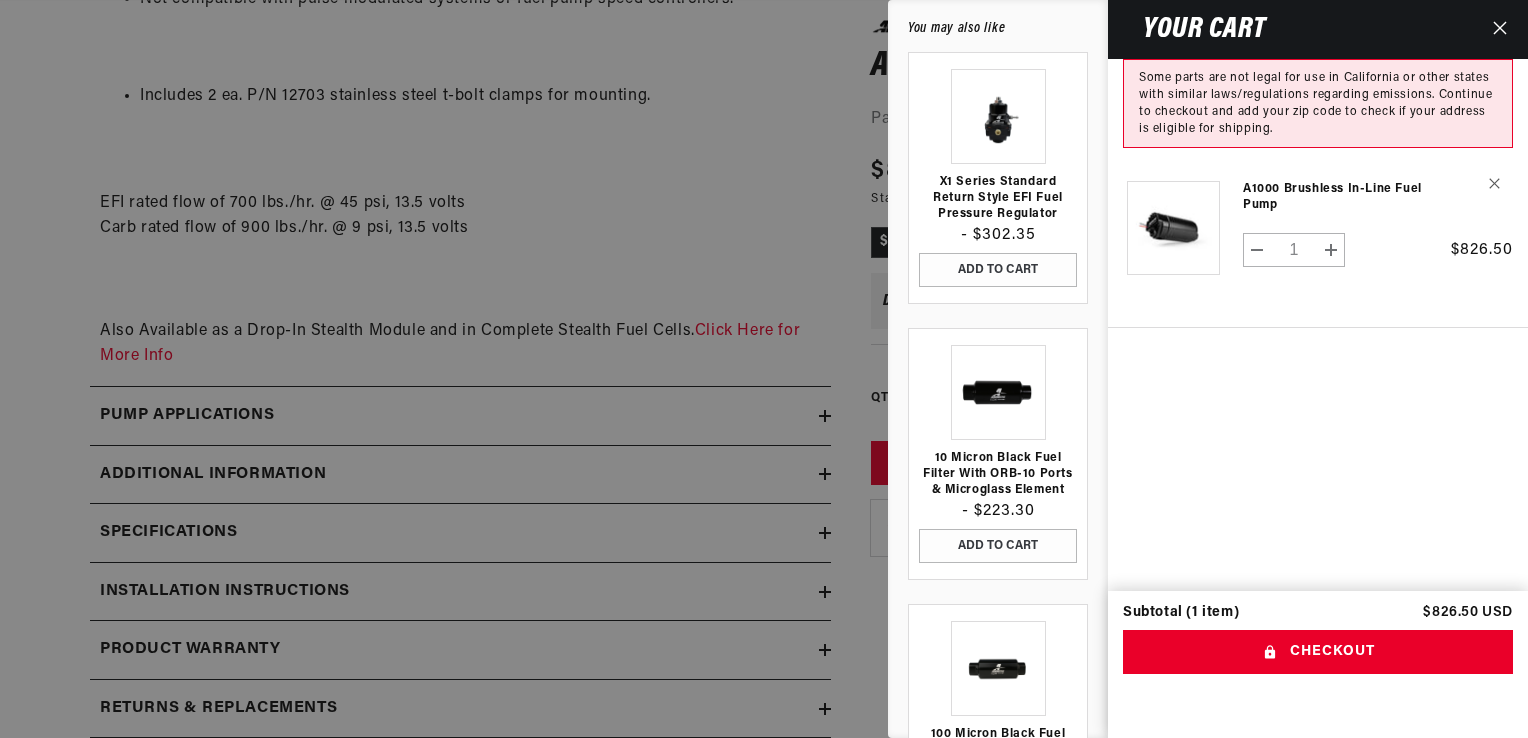 scroll, scrollTop: 0, scrollLeft: 280, axis: horizontal 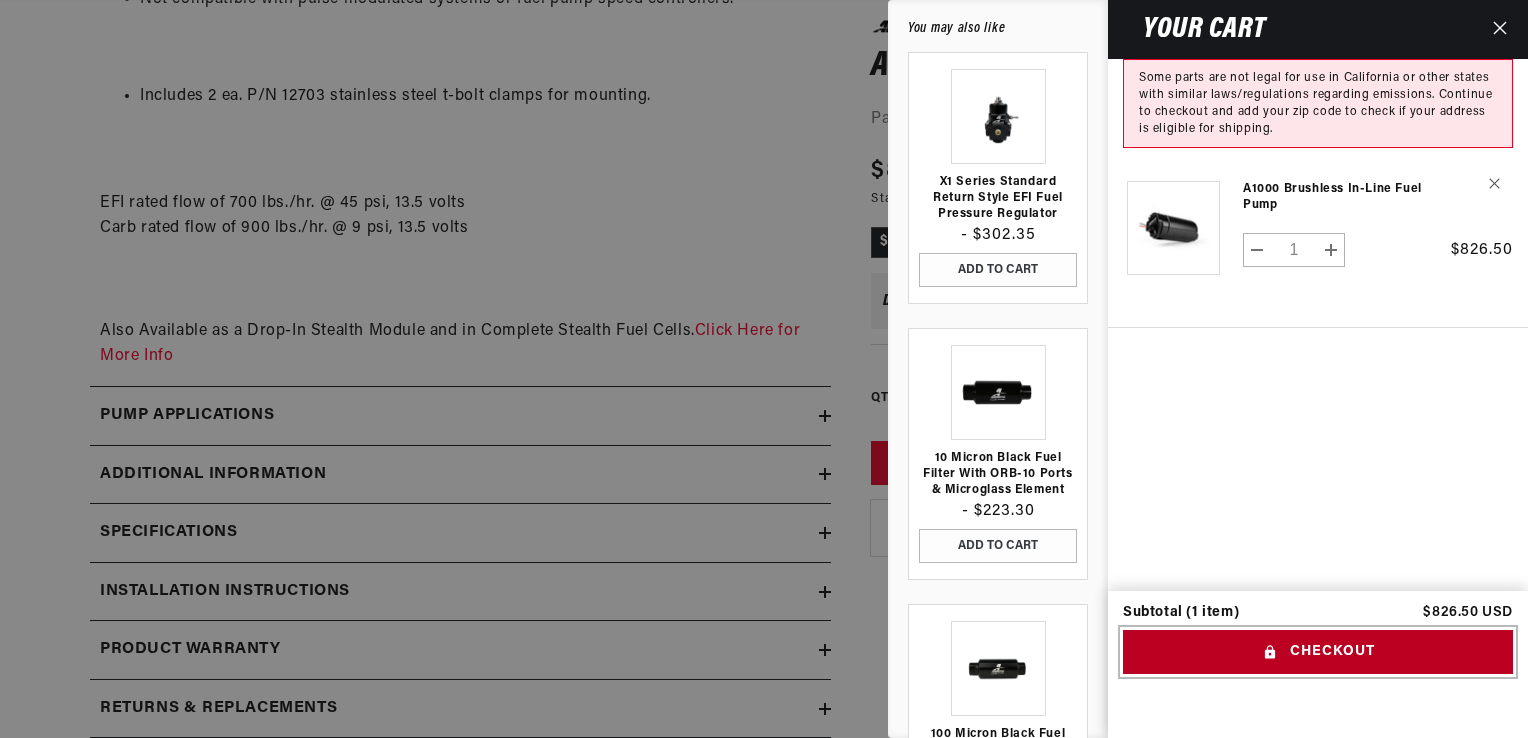 click on "Checkout" at bounding box center [1318, 652] 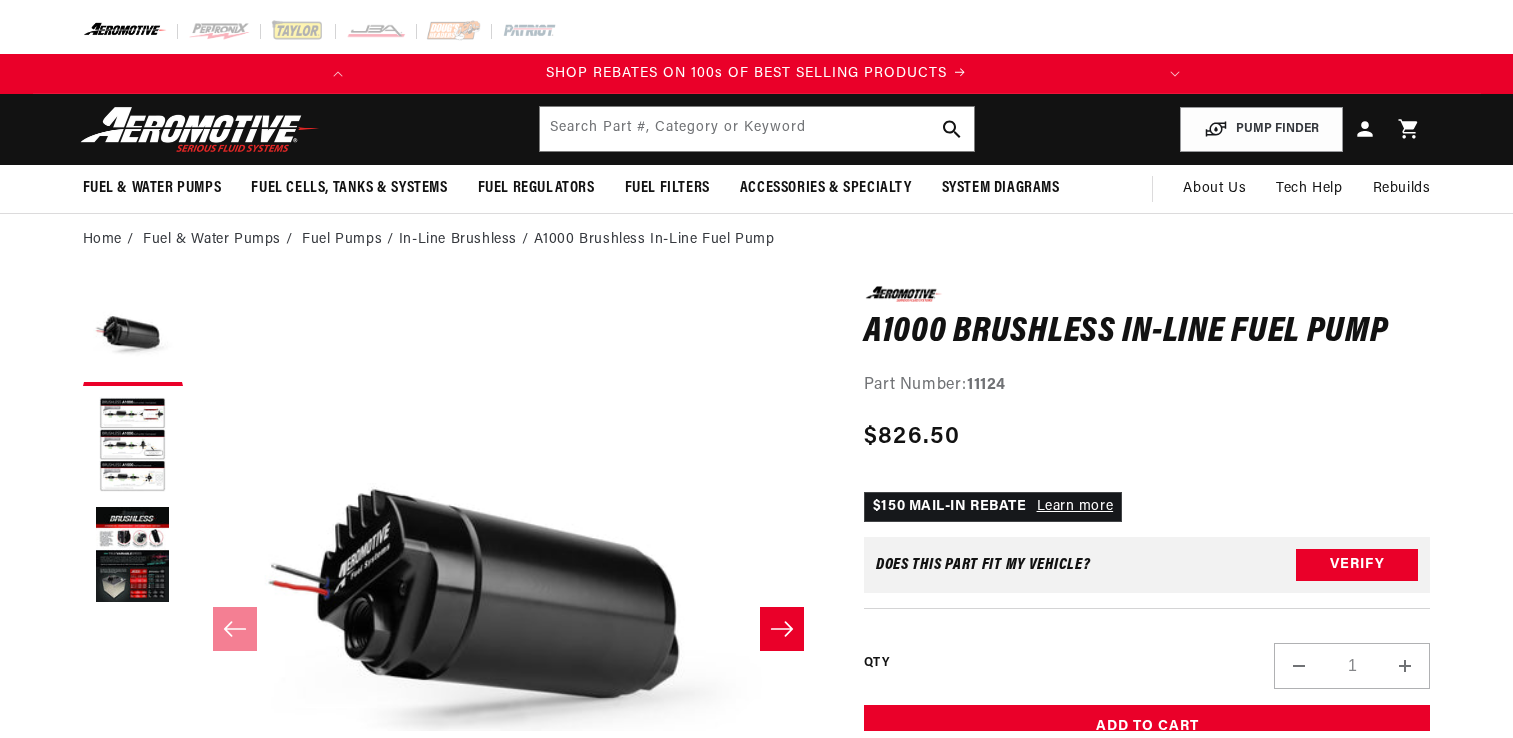scroll, scrollTop: 2680, scrollLeft: 0, axis: vertical 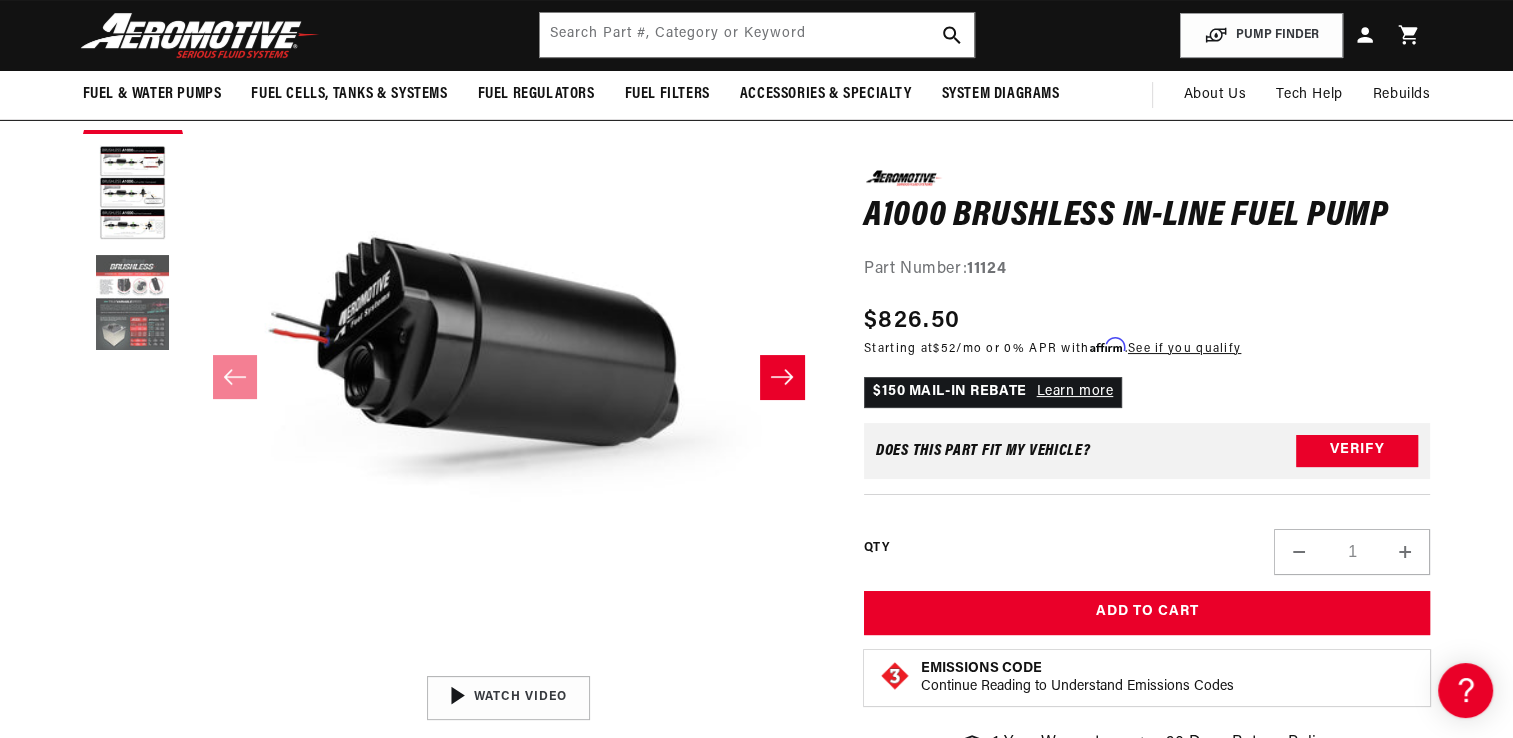 click at bounding box center (133, 304) 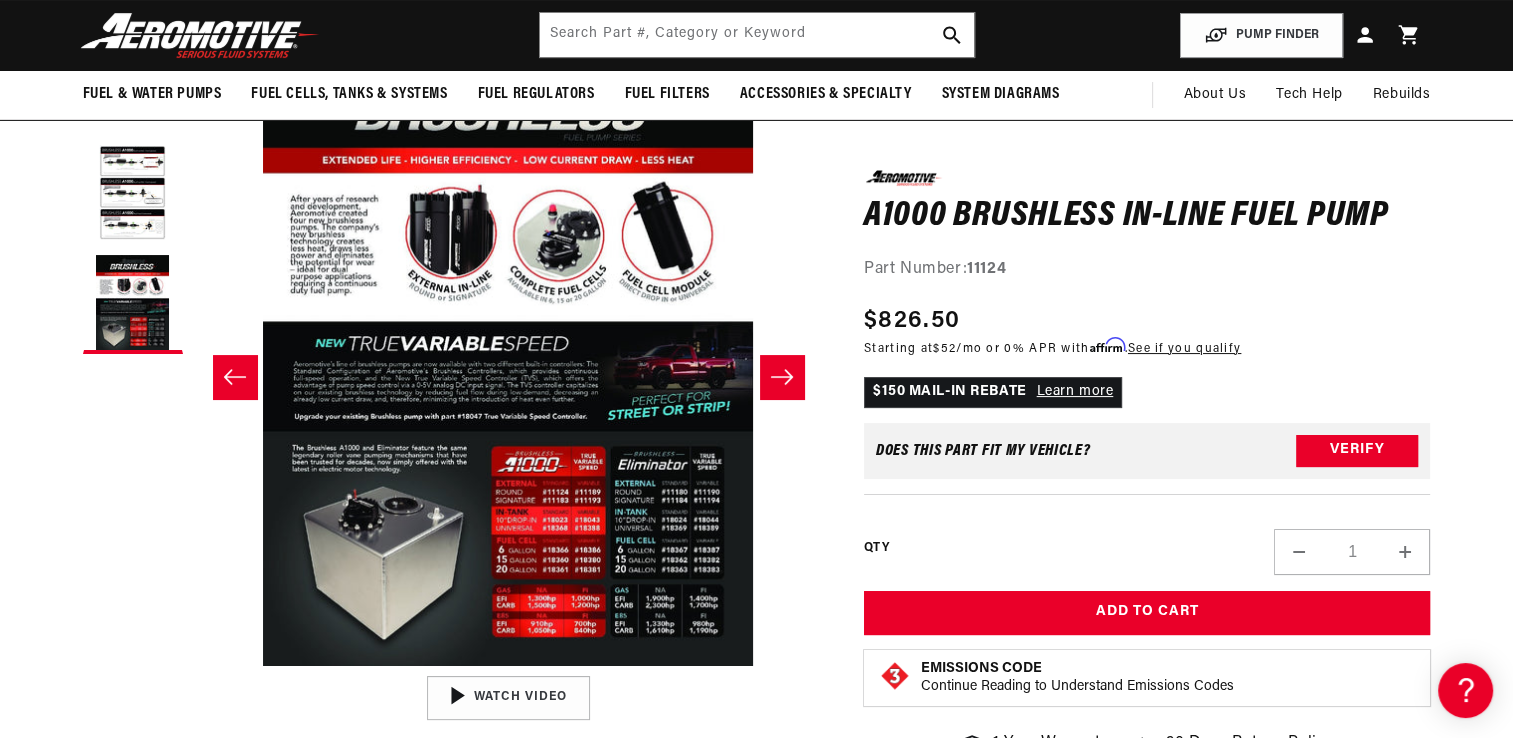 click on "Open media 3 in modal" at bounding box center (192, 666) 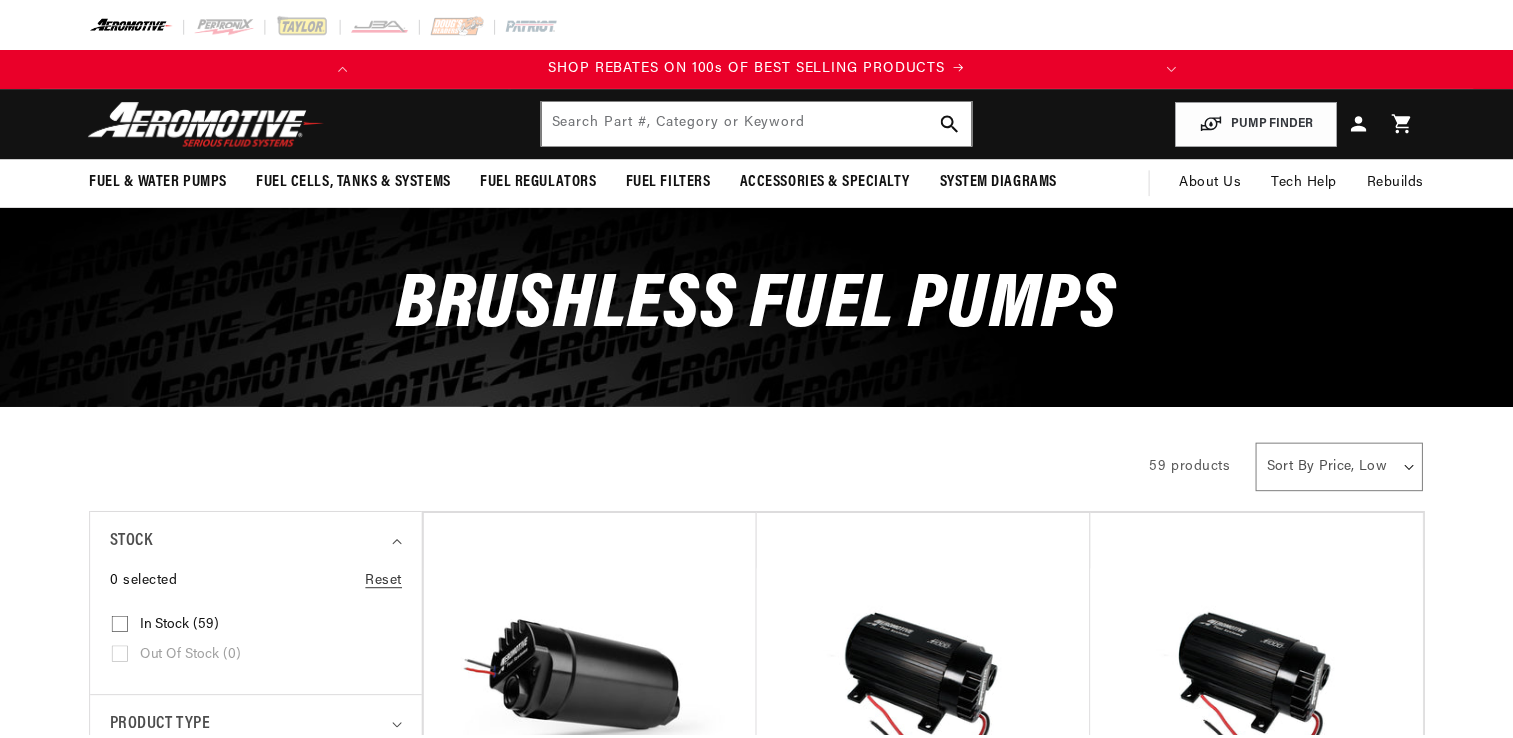 scroll, scrollTop: 0, scrollLeft: 0, axis: both 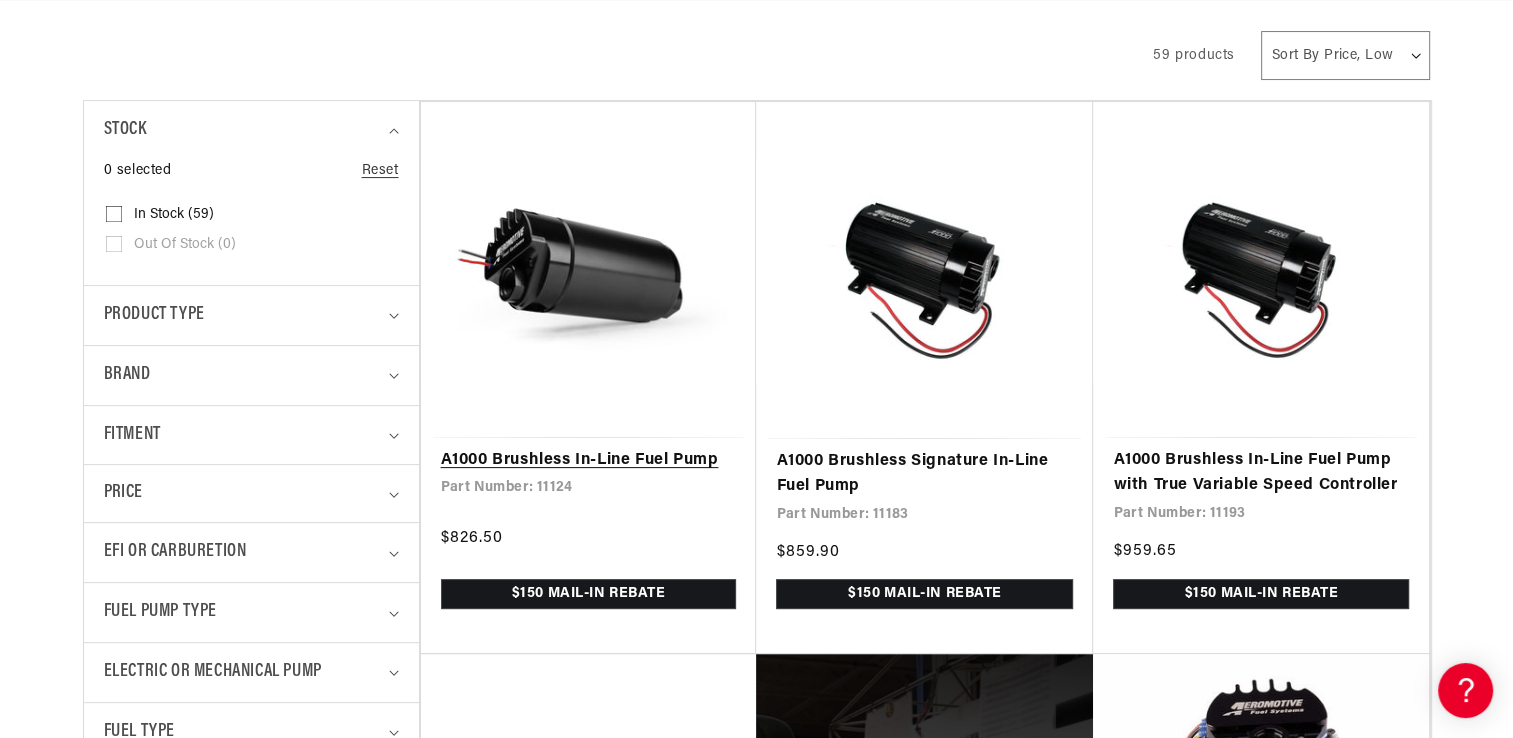 click on "A1000 Brushless In-Line Fuel Pump" at bounding box center (589, 461) 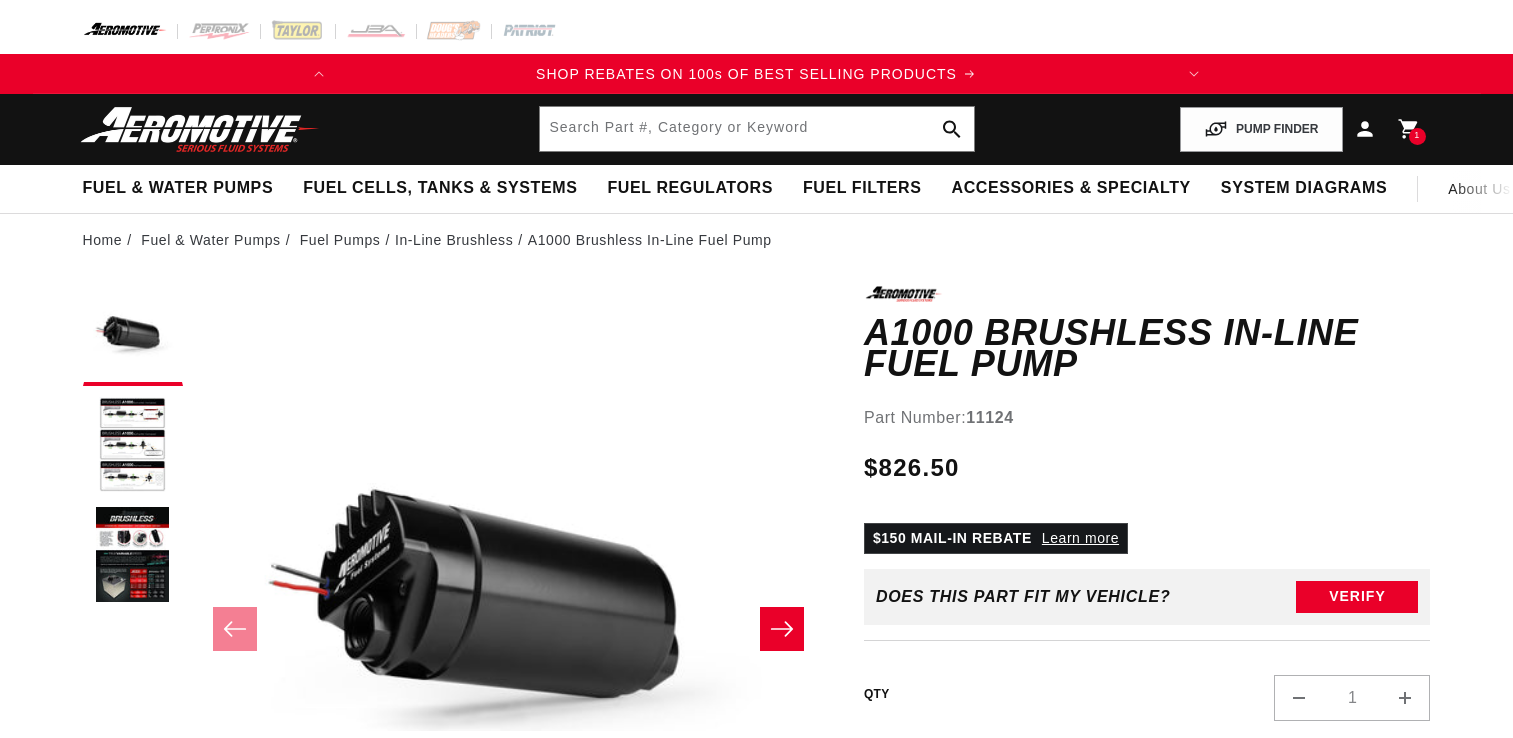 scroll, scrollTop: 0, scrollLeft: 0, axis: both 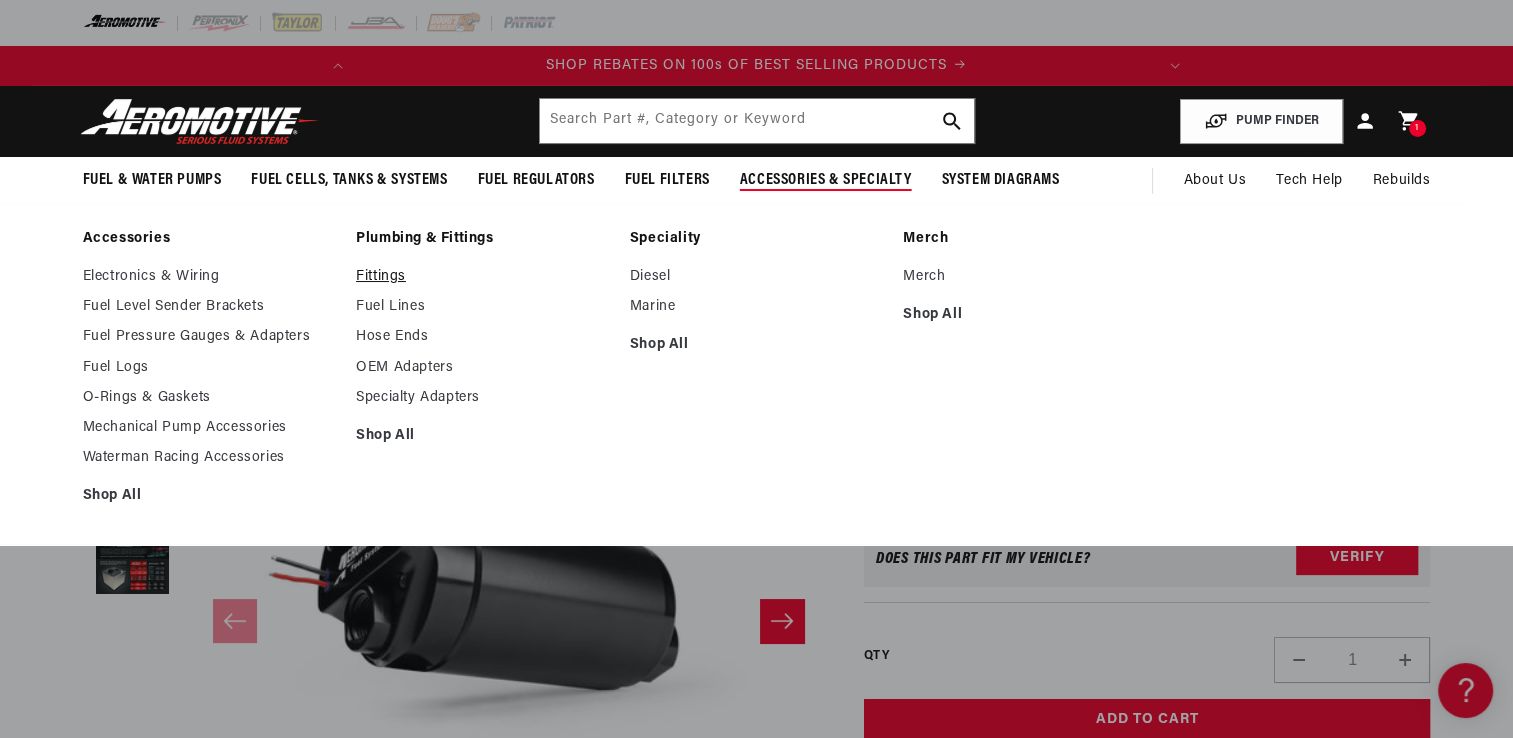 click on "Fittings" at bounding box center (483, 277) 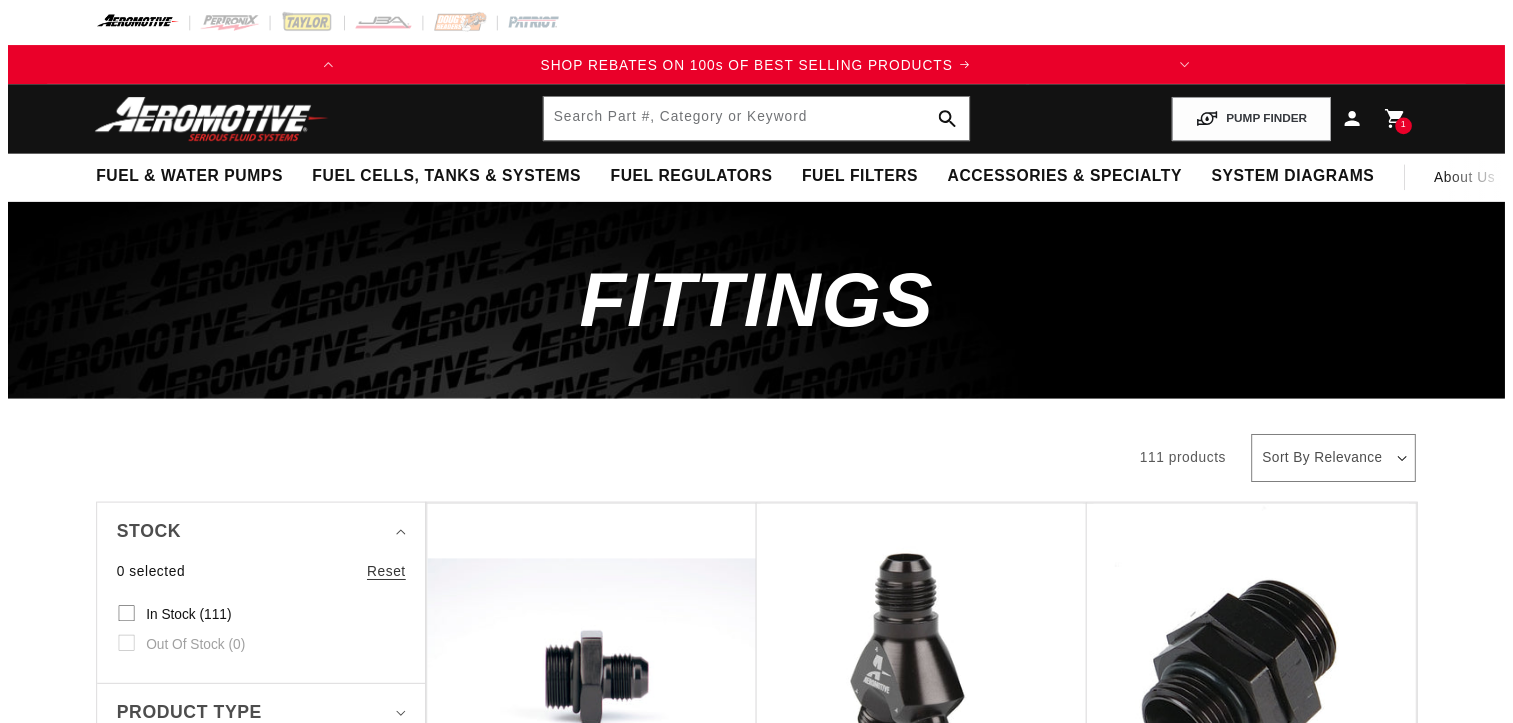 scroll, scrollTop: 0, scrollLeft: 0, axis: both 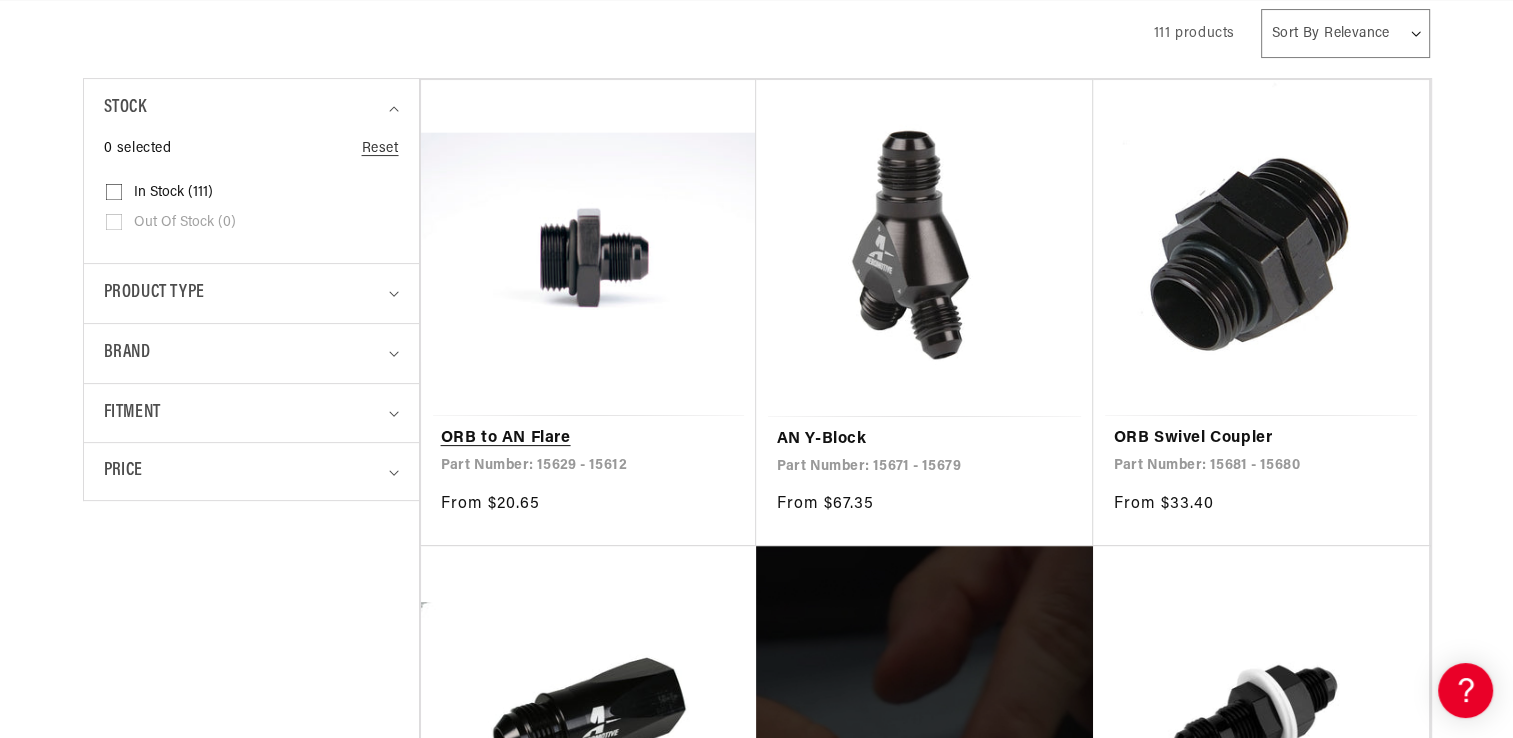 click on "ORB to AN Flare" at bounding box center (589, 439) 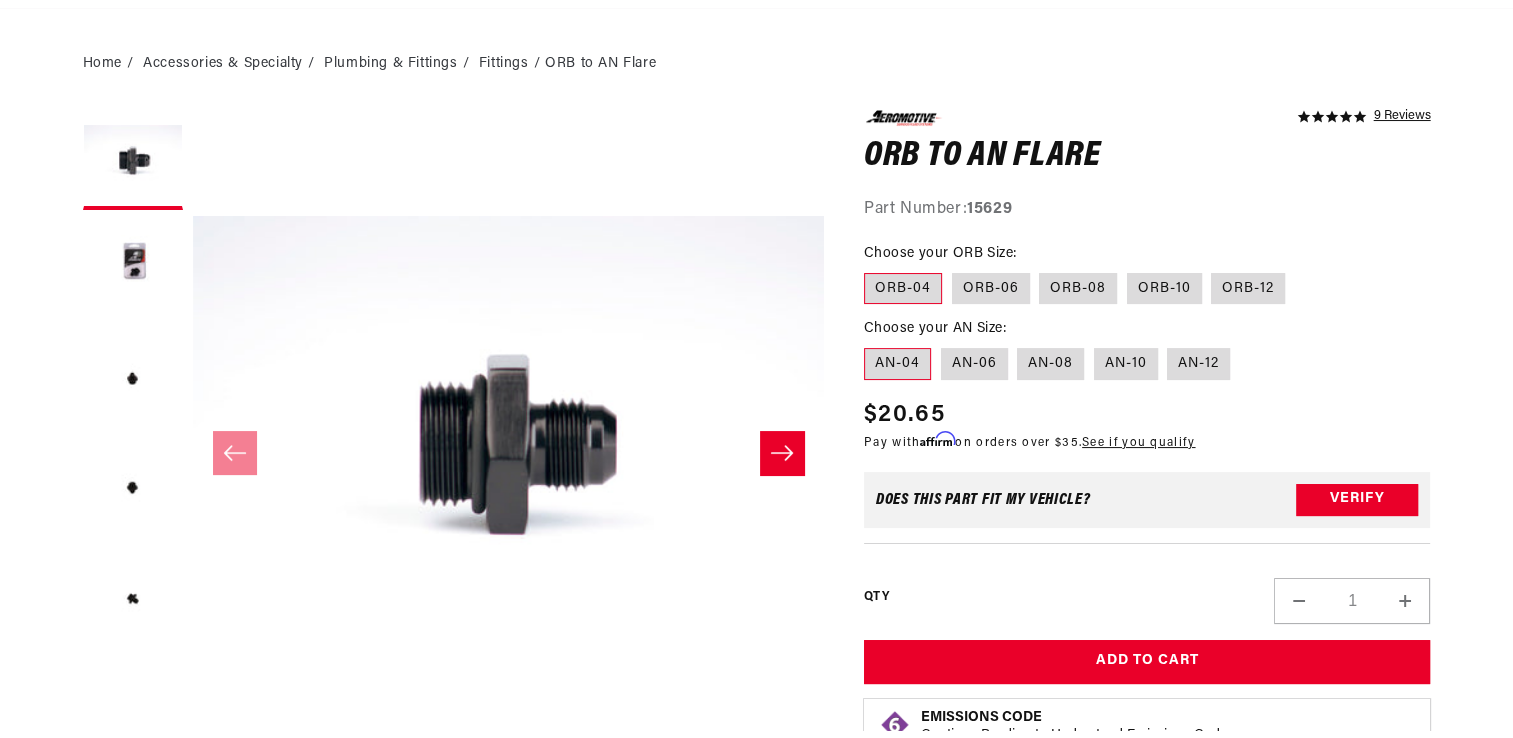 scroll, scrollTop: 220, scrollLeft: 0, axis: vertical 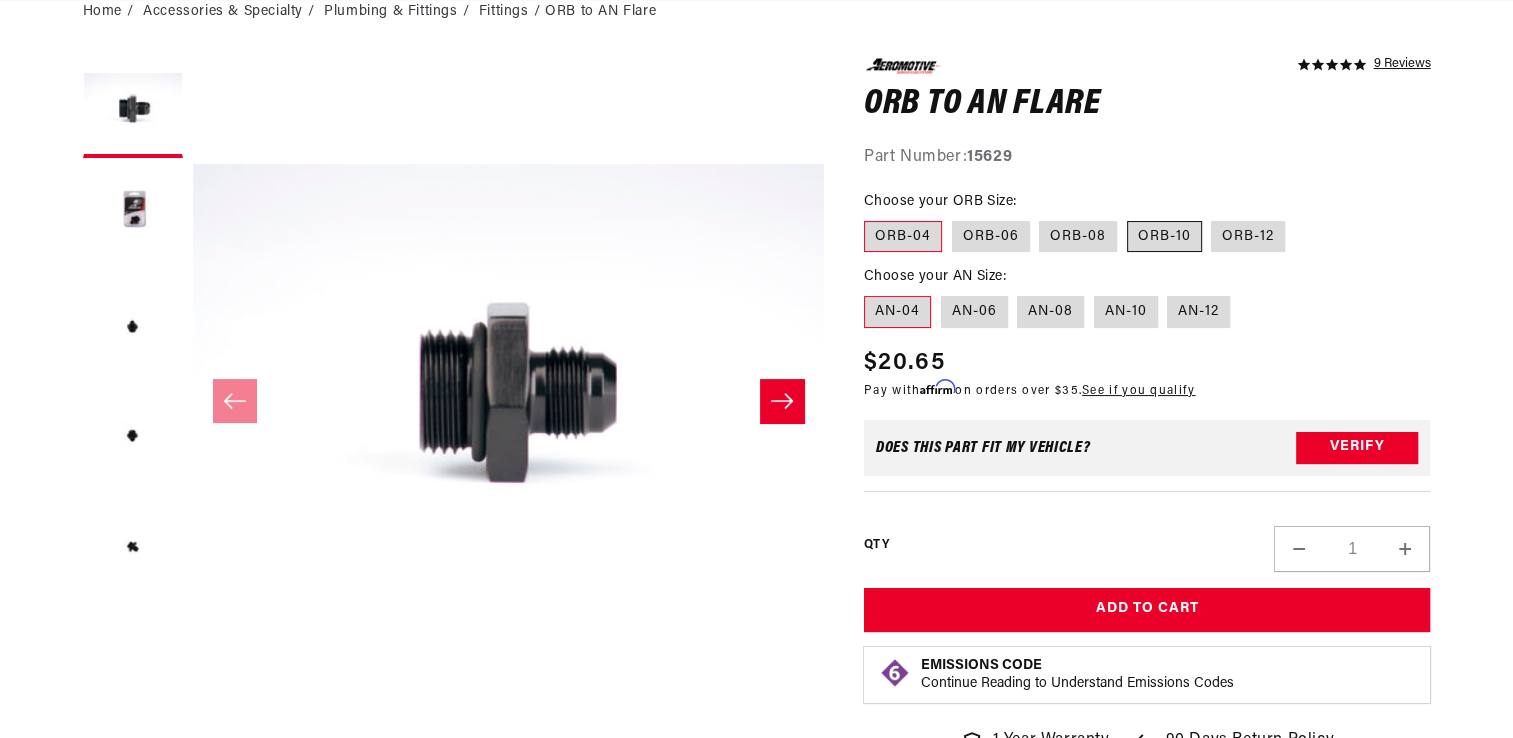 click on "ORB-10" at bounding box center [1164, 237] 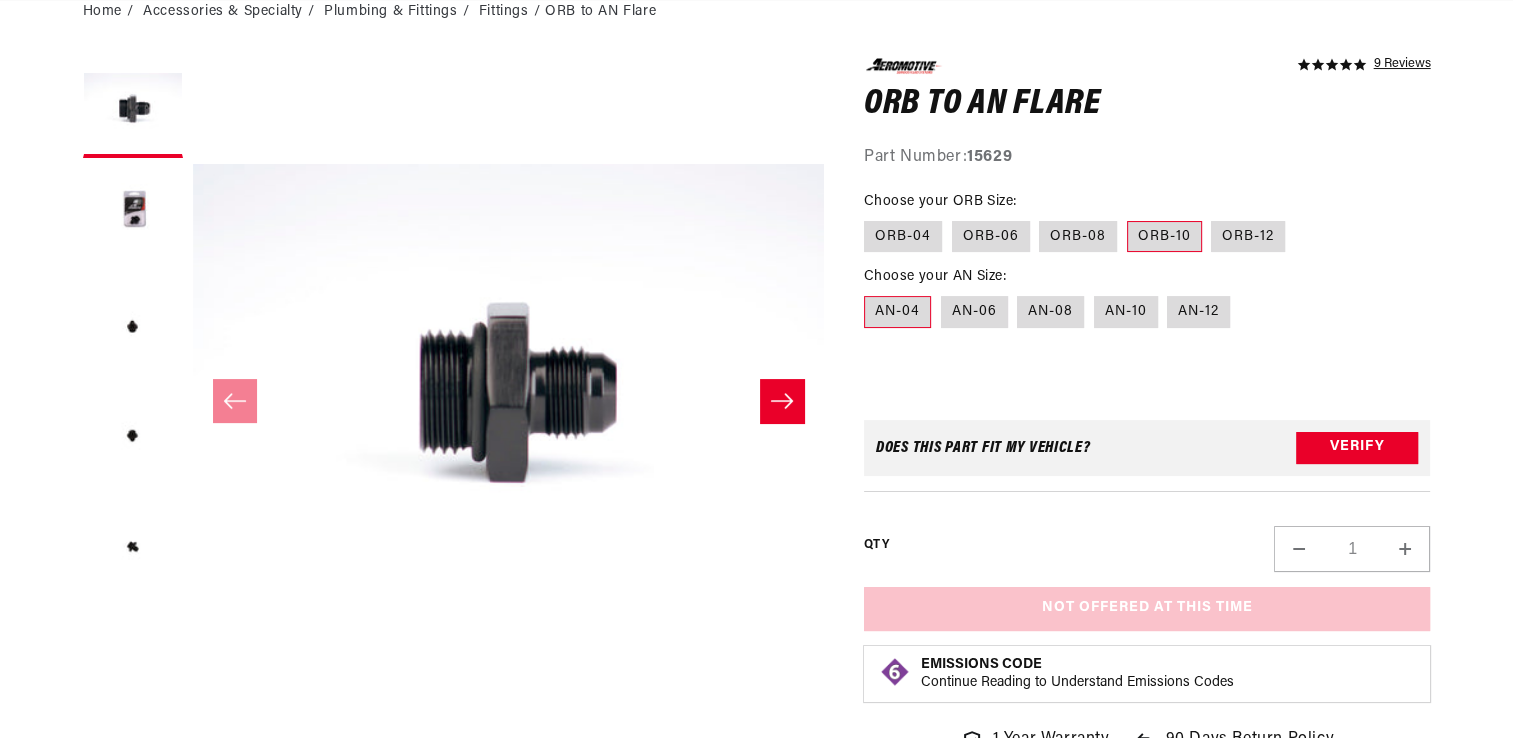 scroll, scrollTop: 0, scrollLeft: 791, axis: horizontal 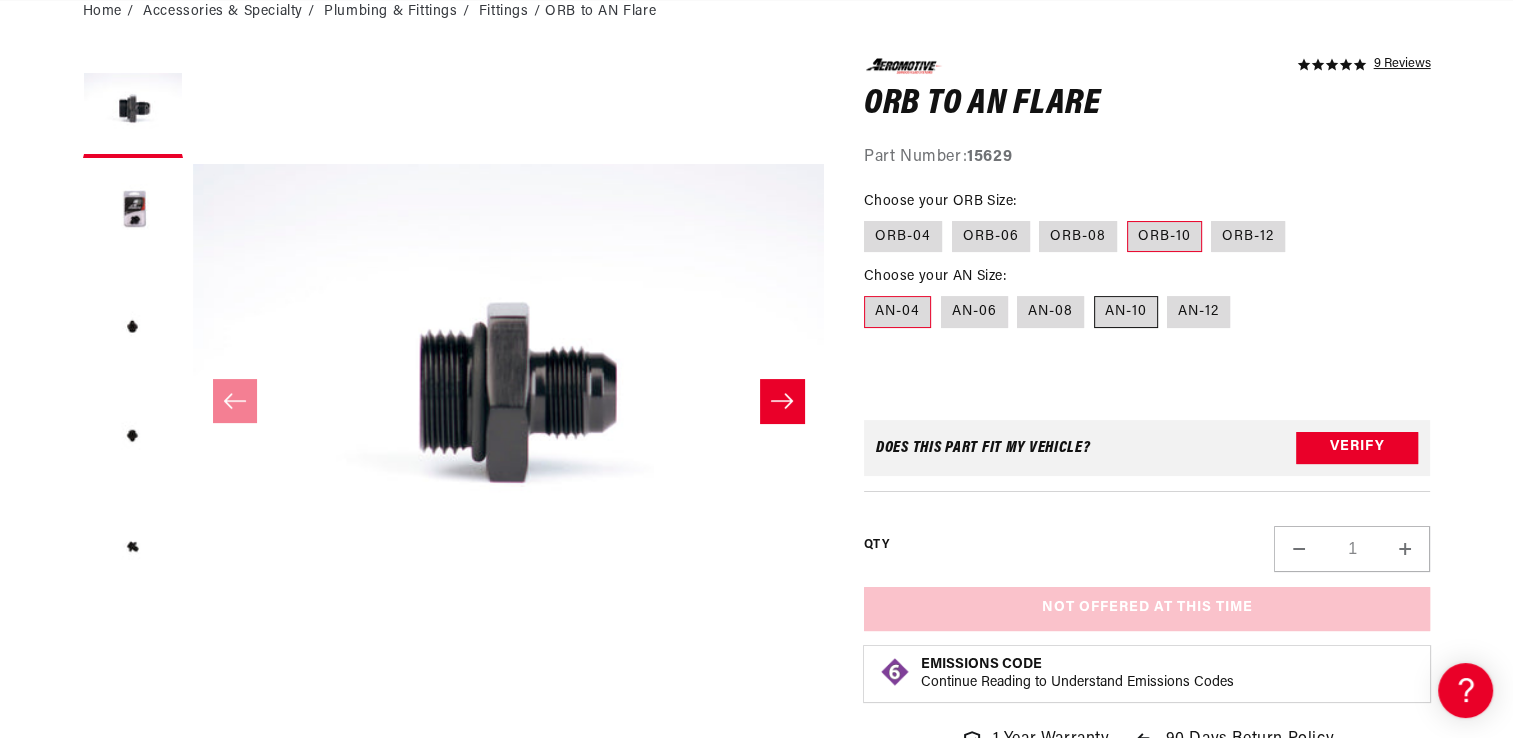 click on "AN-10" at bounding box center [1126, 312] 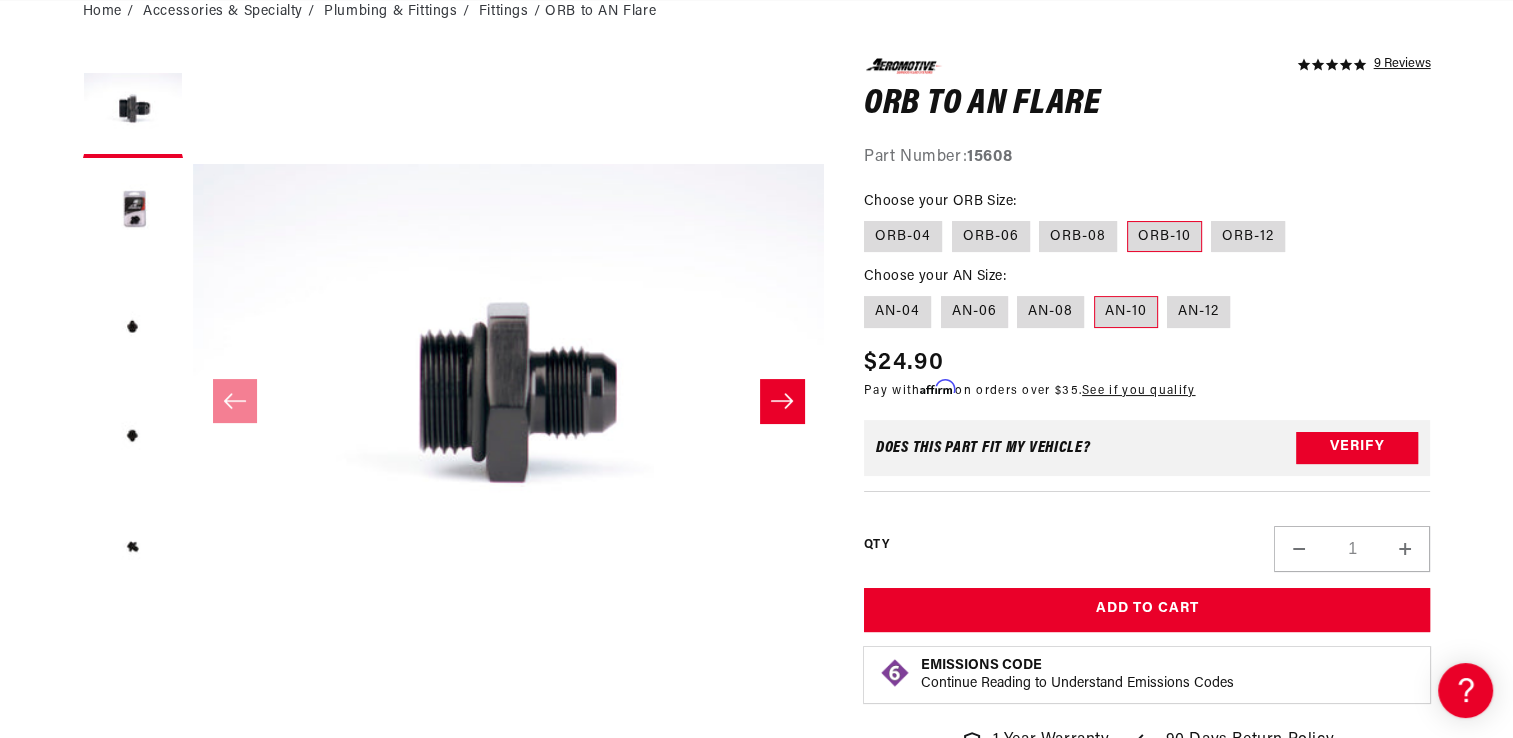 scroll, scrollTop: 0, scrollLeft: 0, axis: both 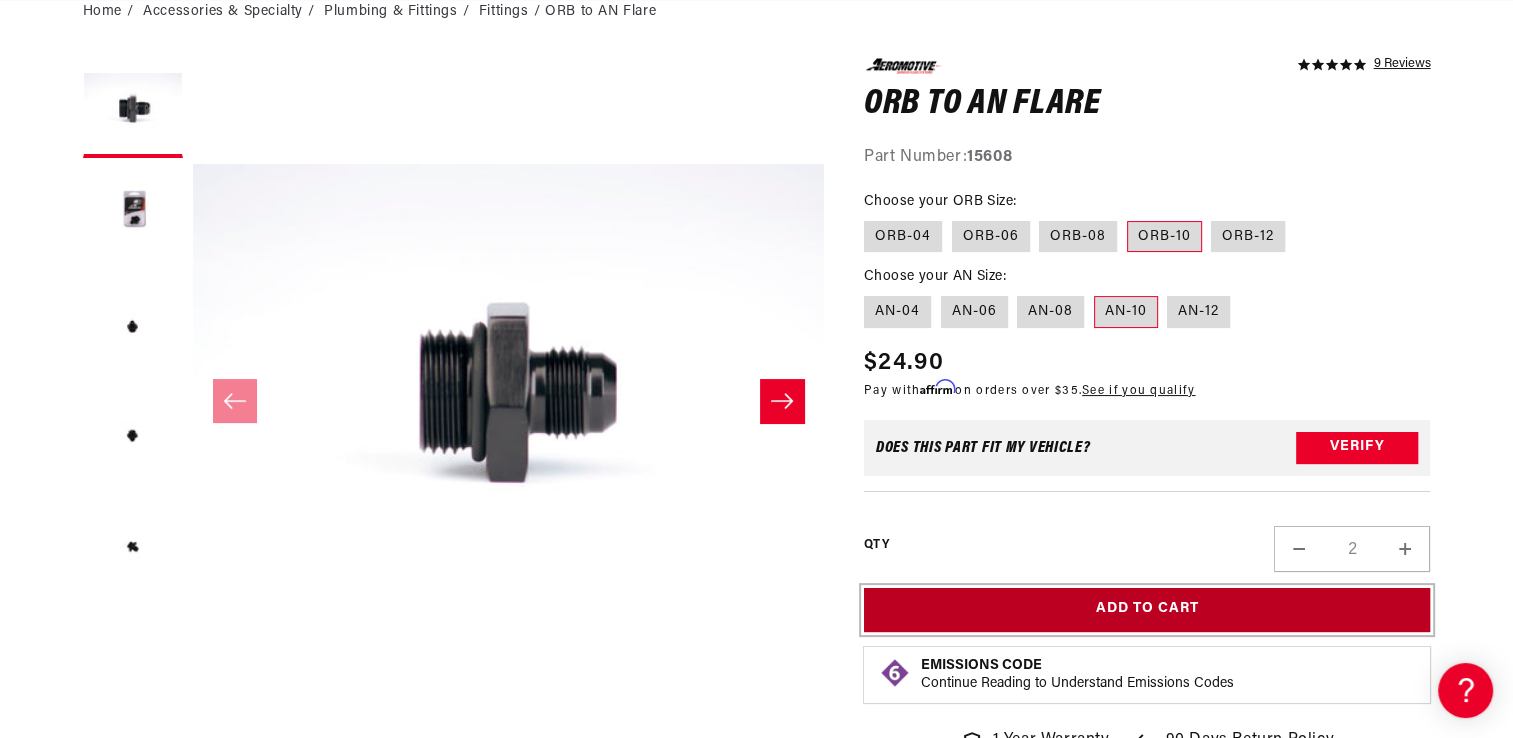 click on "Add to Cart" at bounding box center [1147, 610] 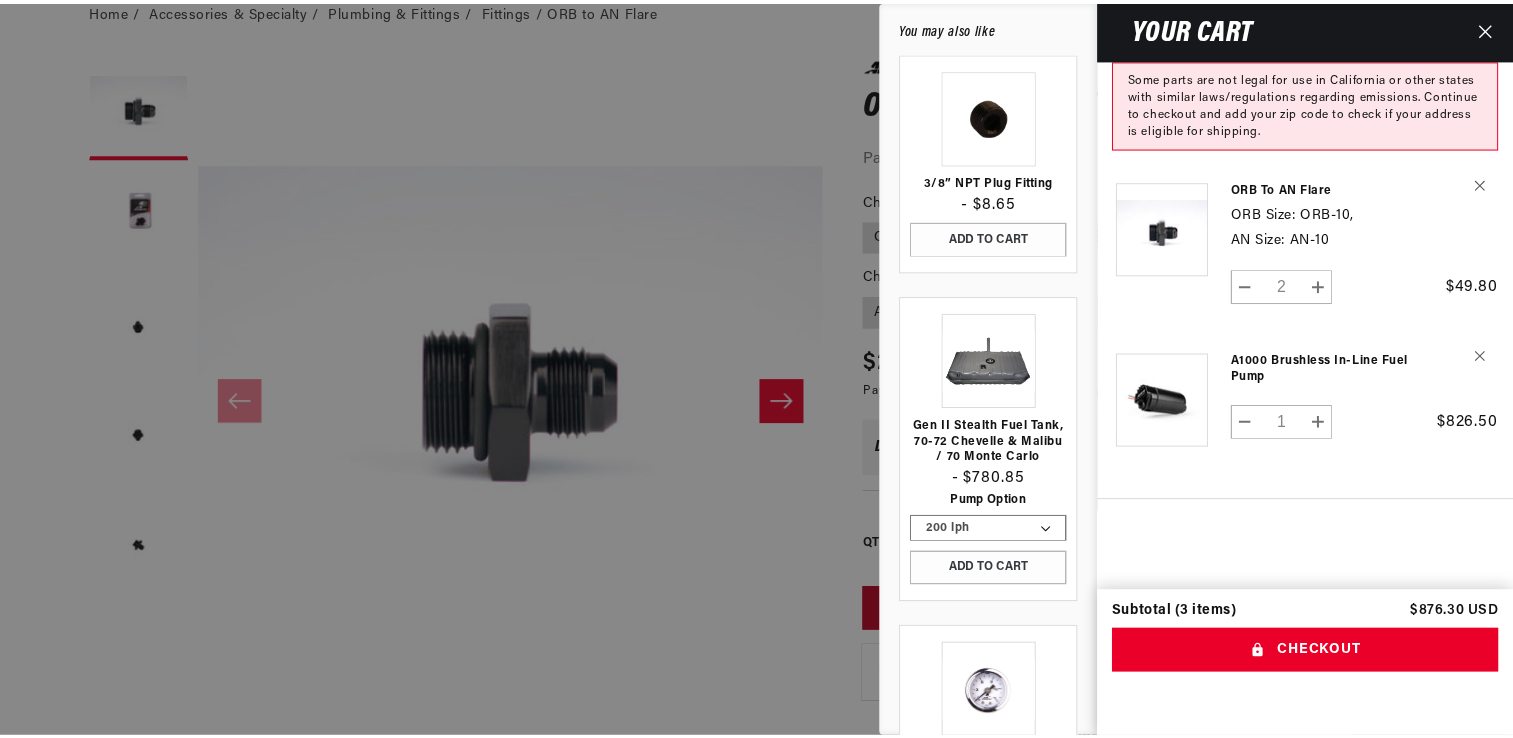 scroll, scrollTop: 0, scrollLeft: 0, axis: both 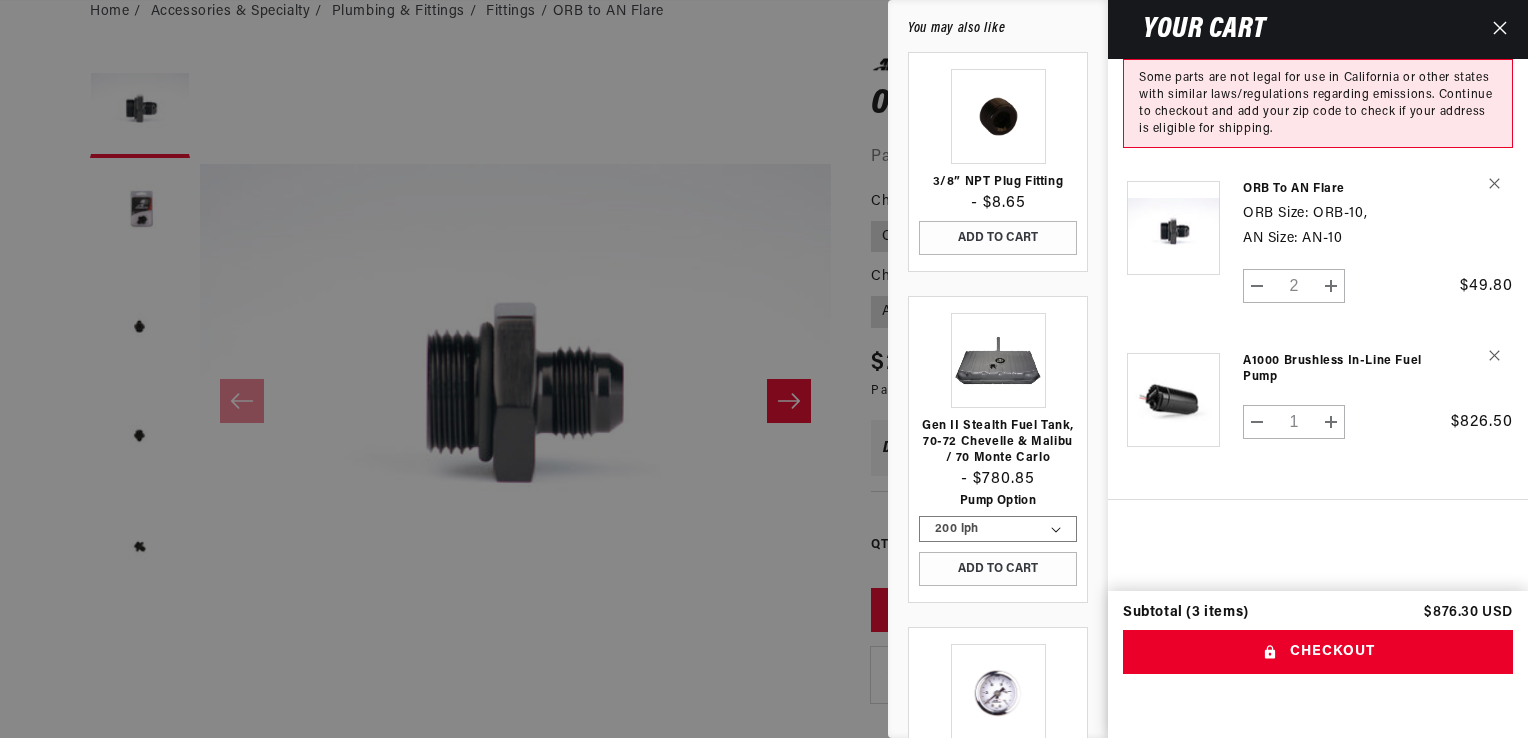 click at bounding box center (764, 369) 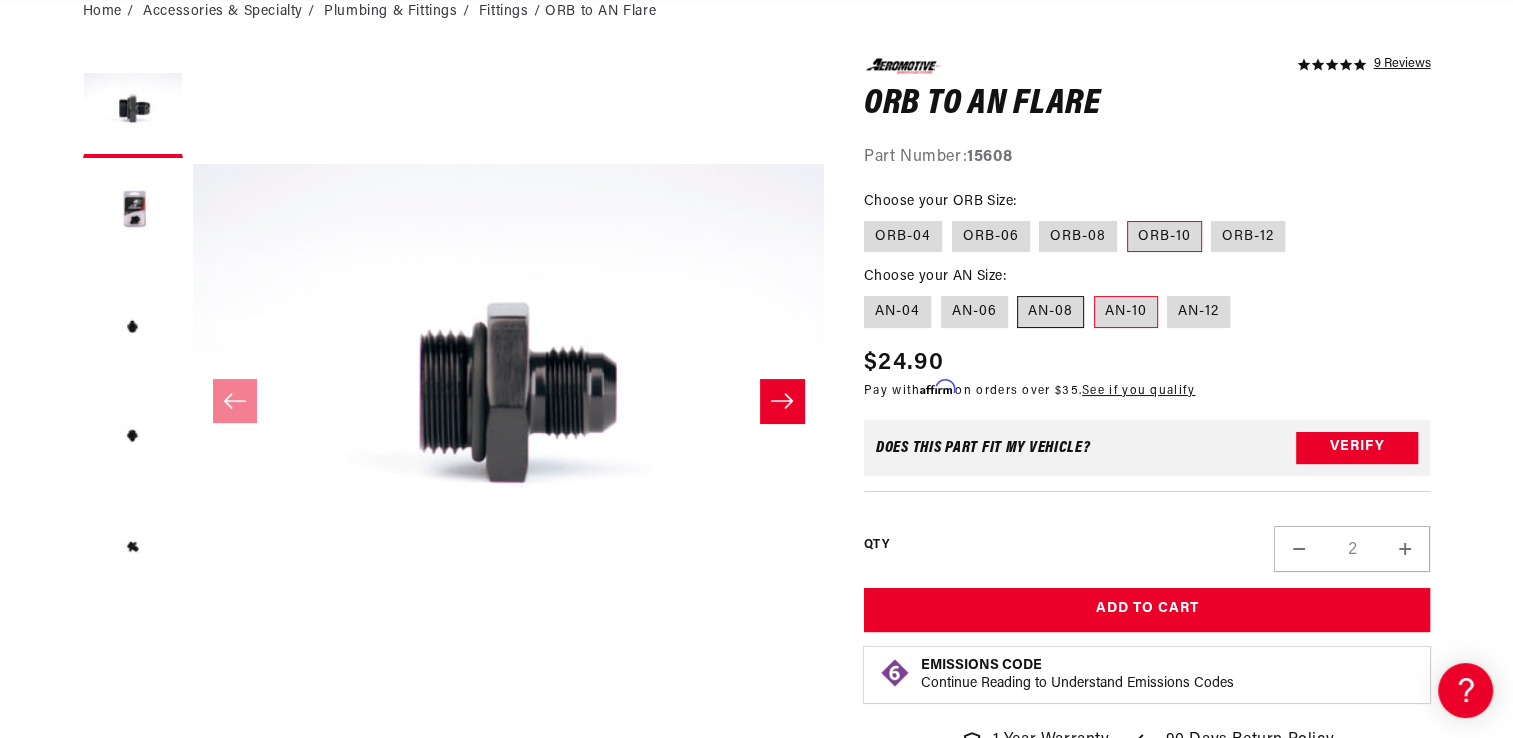 click on "AN-08" at bounding box center [1050, 312] 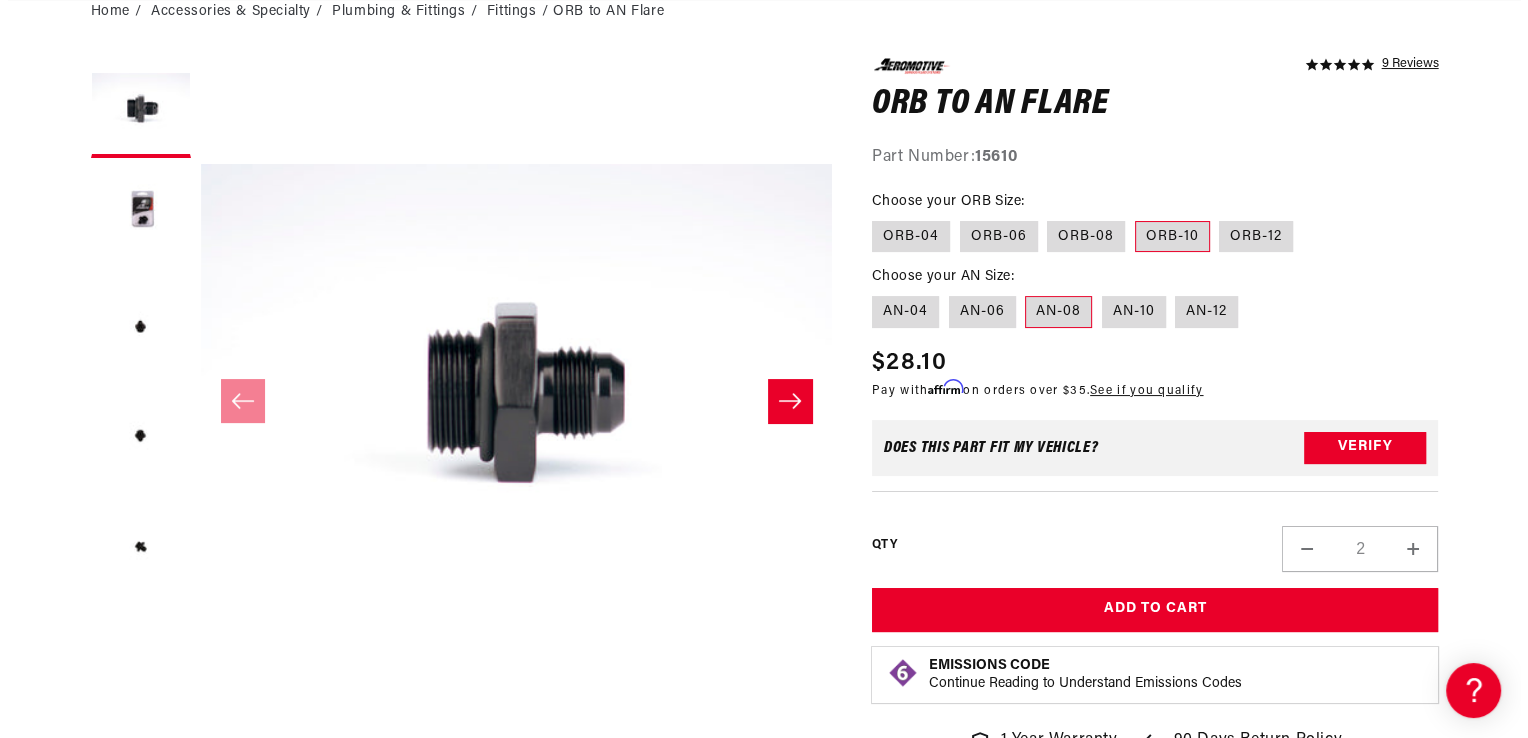 scroll, scrollTop: 0, scrollLeft: 791, axis: horizontal 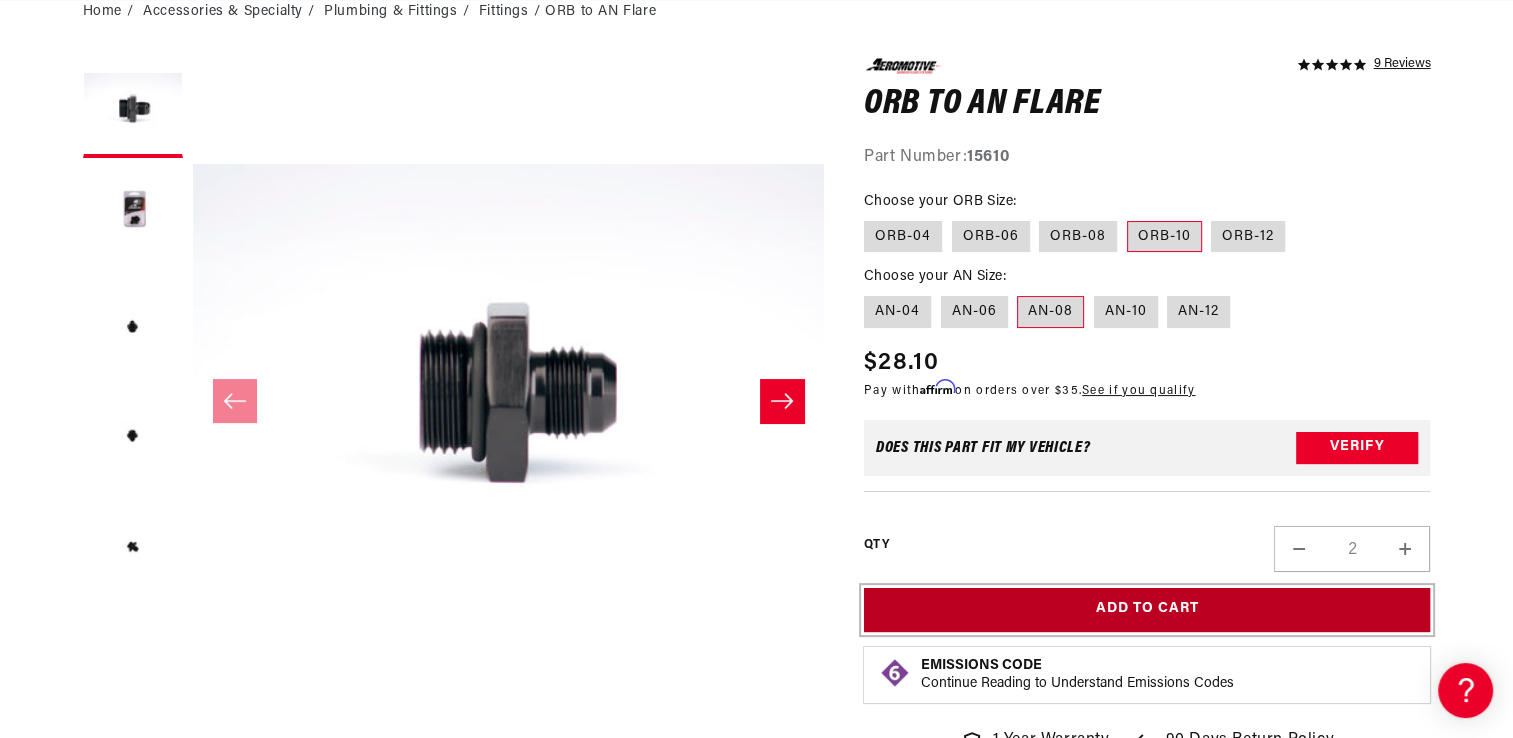 click on "Add to Cart" at bounding box center (1147, 610) 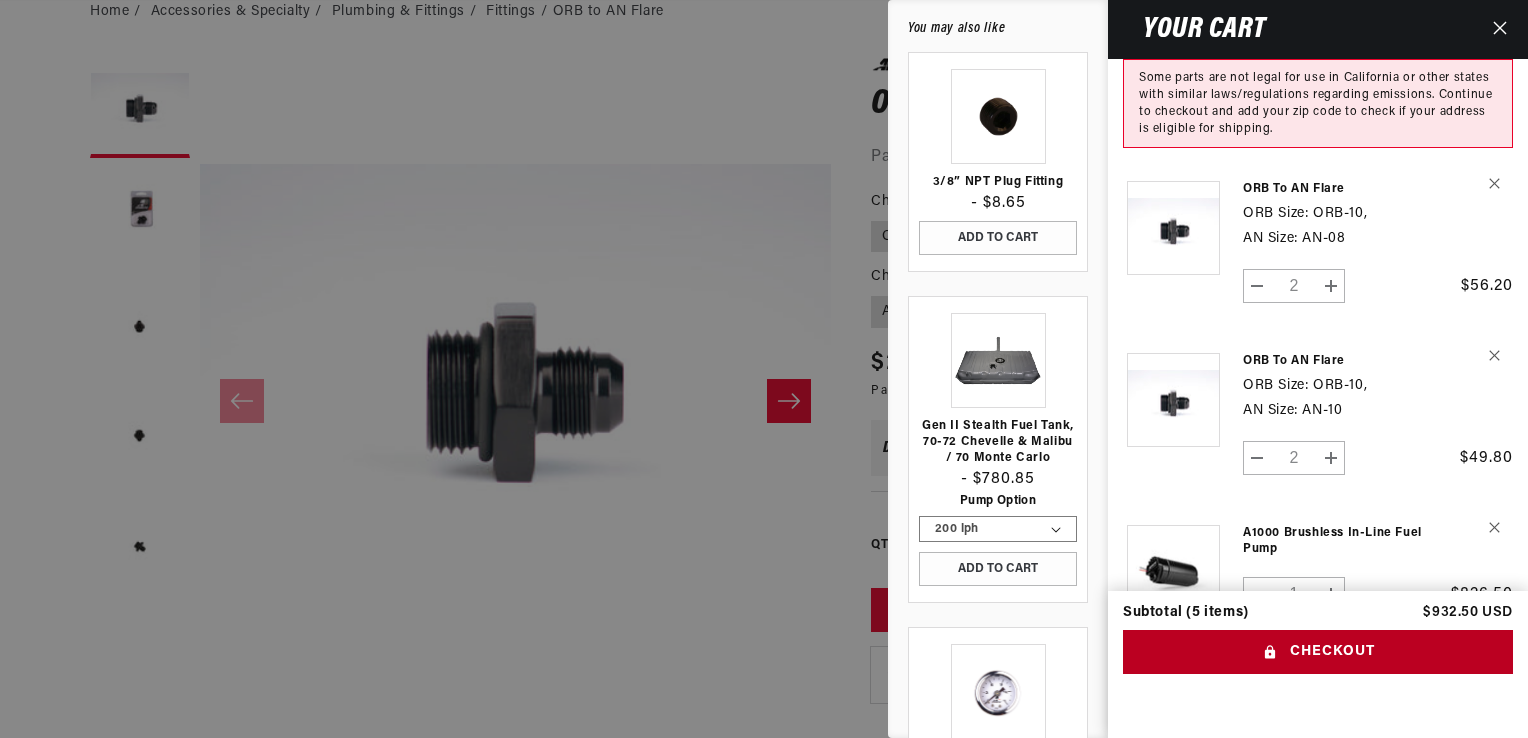 scroll, scrollTop: 0, scrollLeft: 0, axis: both 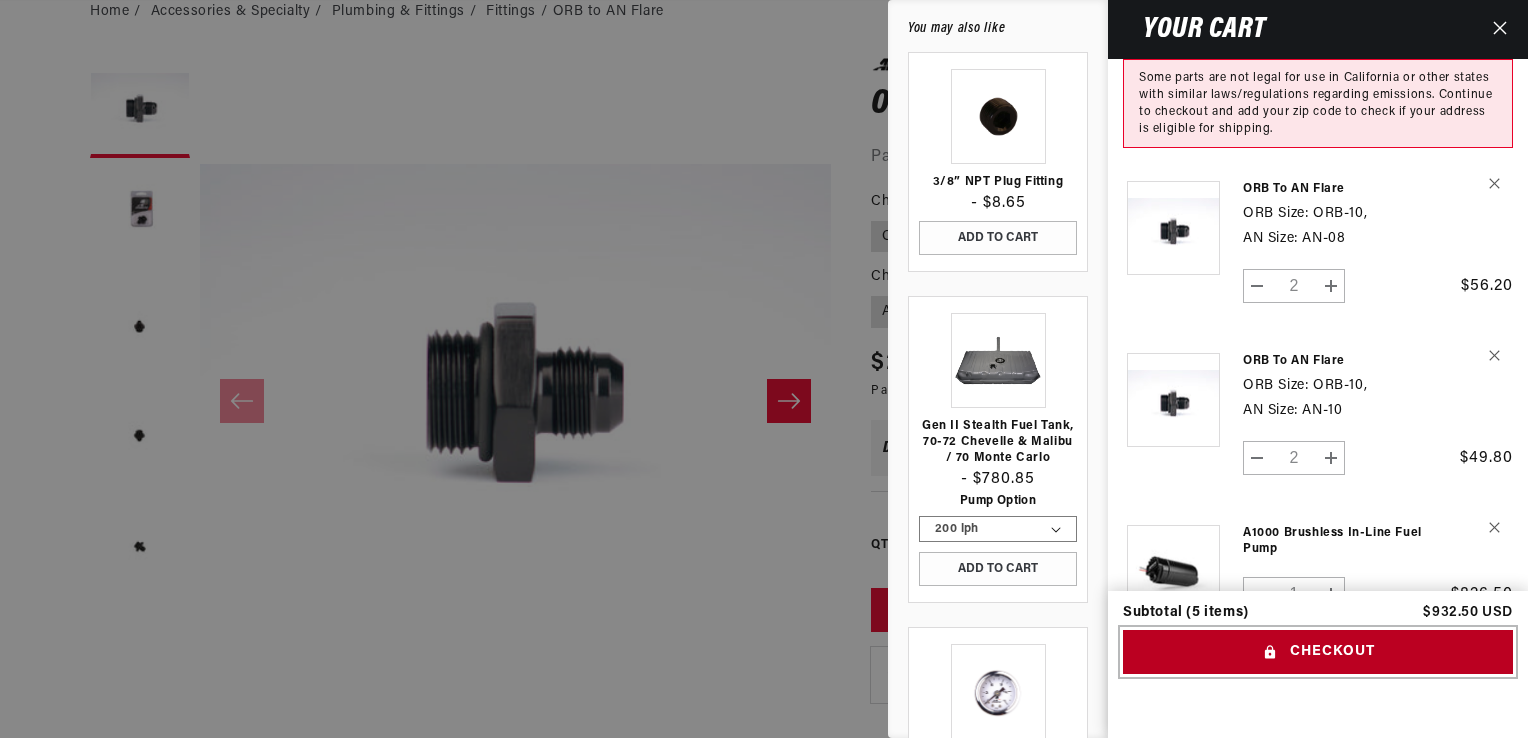 click on "Checkout" at bounding box center (1318, 652) 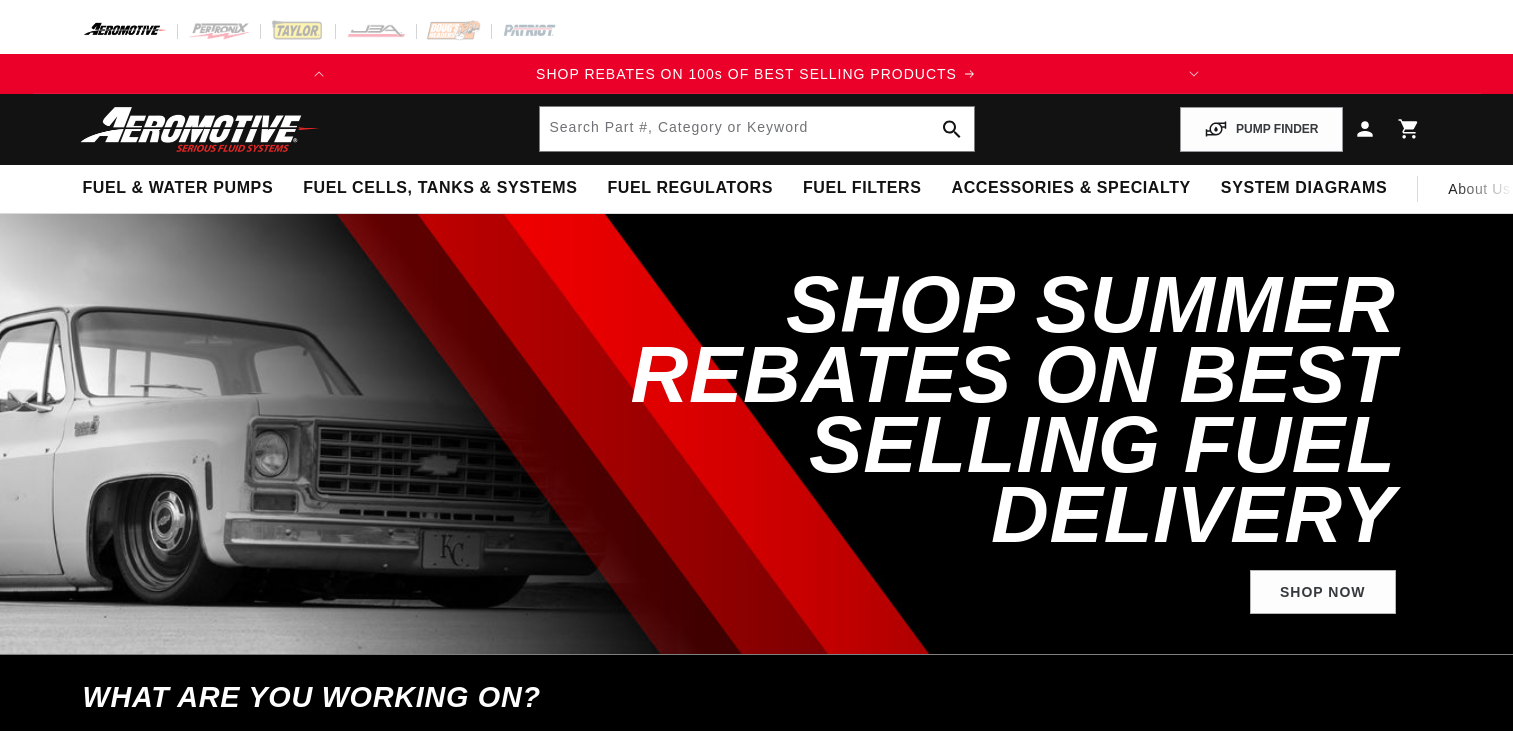scroll, scrollTop: 0, scrollLeft: 0, axis: both 